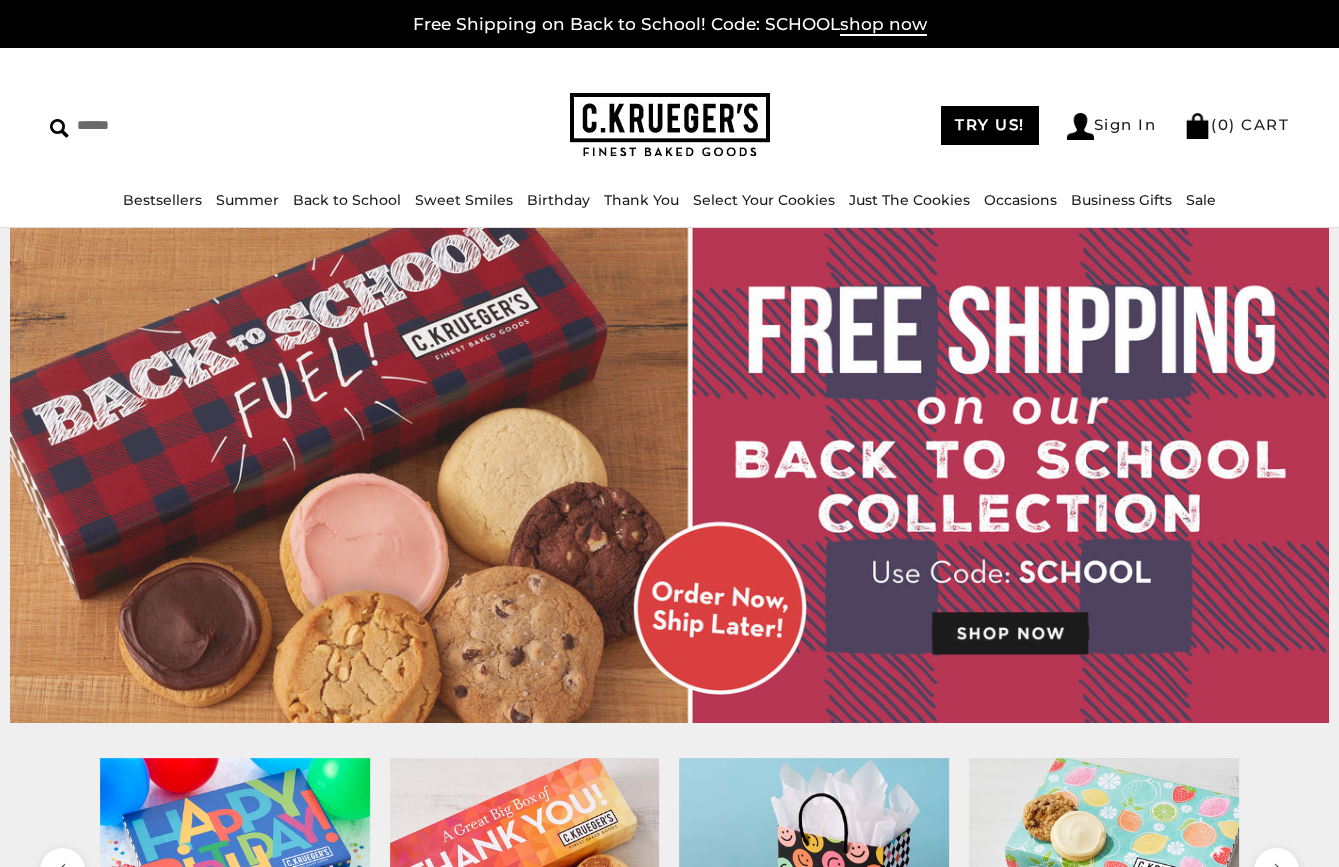 scroll, scrollTop: 0, scrollLeft: 0, axis: both 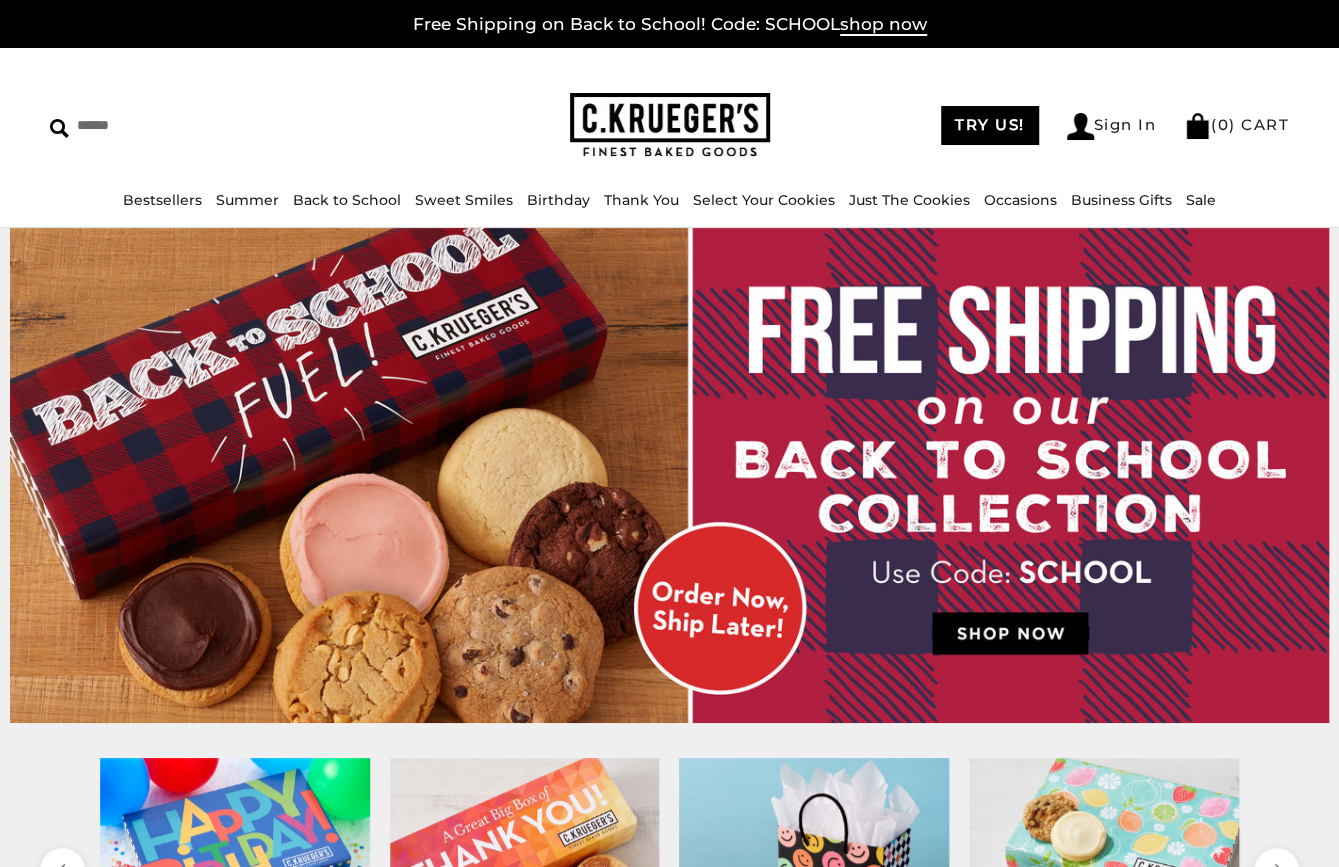 click on "Sign In" at bounding box center (1112, 126) 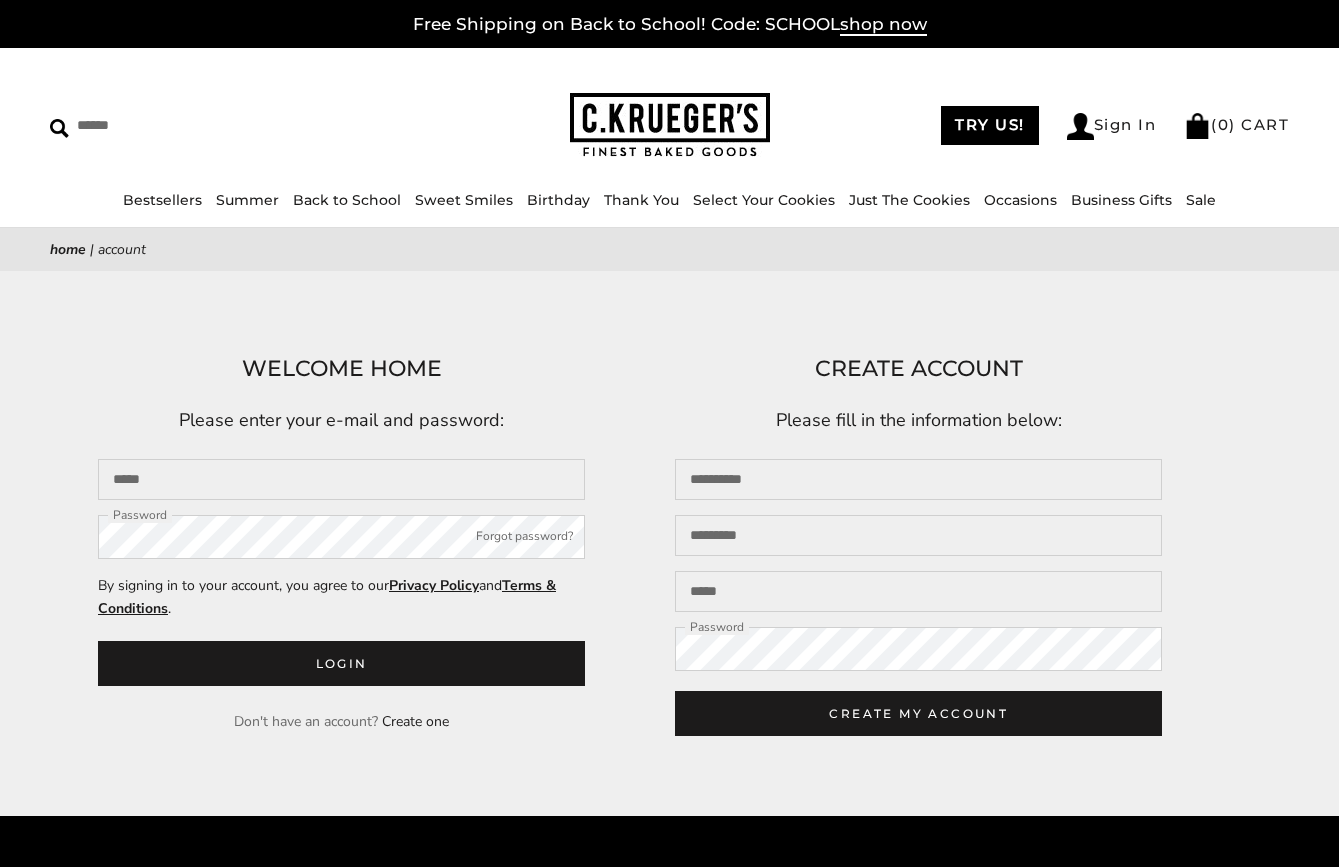 scroll, scrollTop: 0, scrollLeft: 0, axis: both 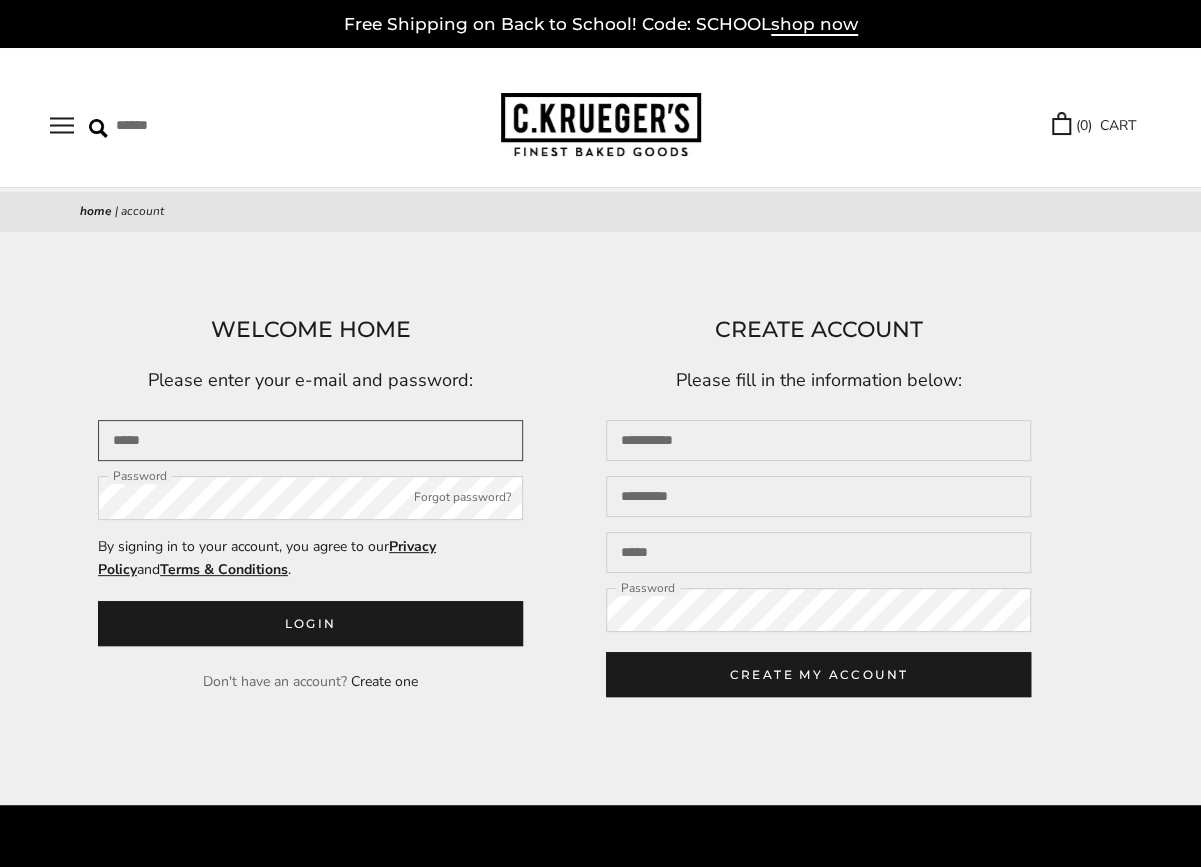 click at bounding box center (310, 440) 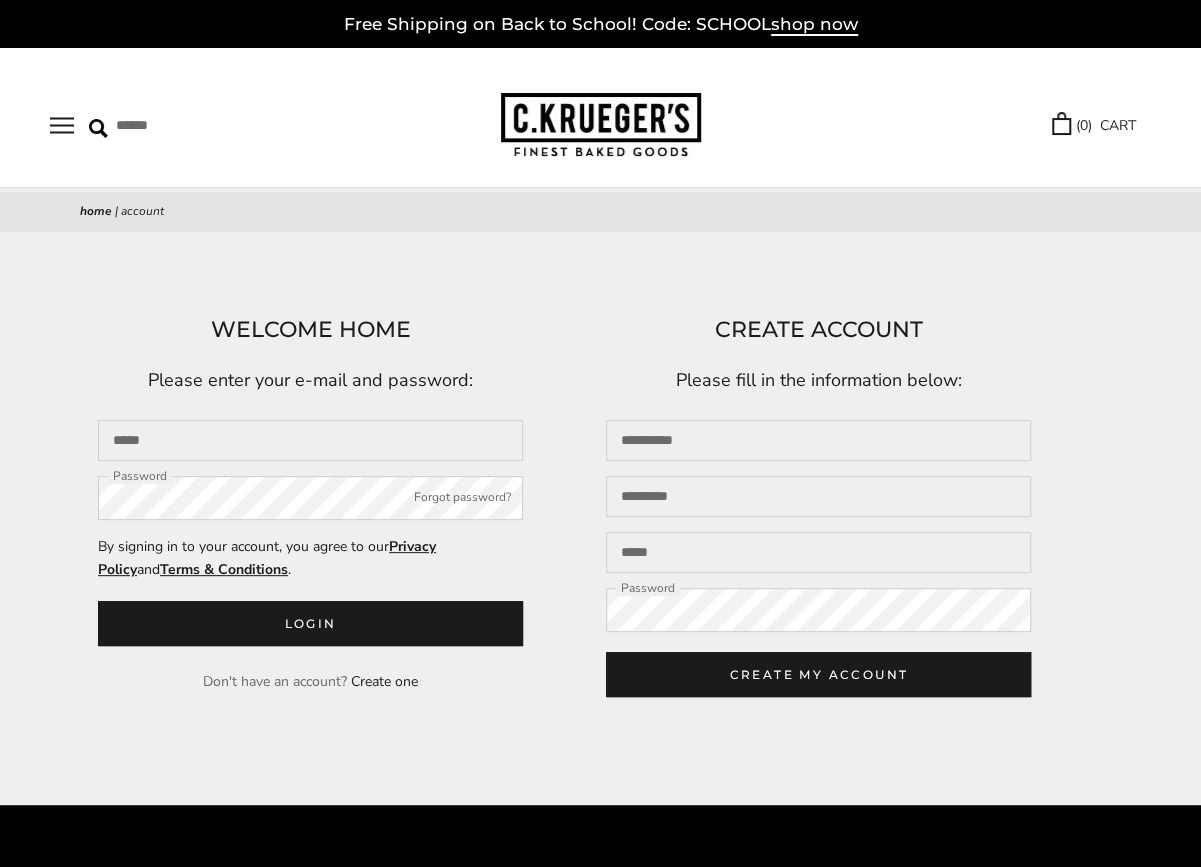 click on "******
TRY US!
Sign In
( 0 )  CART
( 0 )  CART
Bestsellers
Summer
Summer Vibes
Summer Garden
Hello Sunshine
Patriotic
Back to School
Sweet Smiles
Birthday" at bounding box center (600, 118) 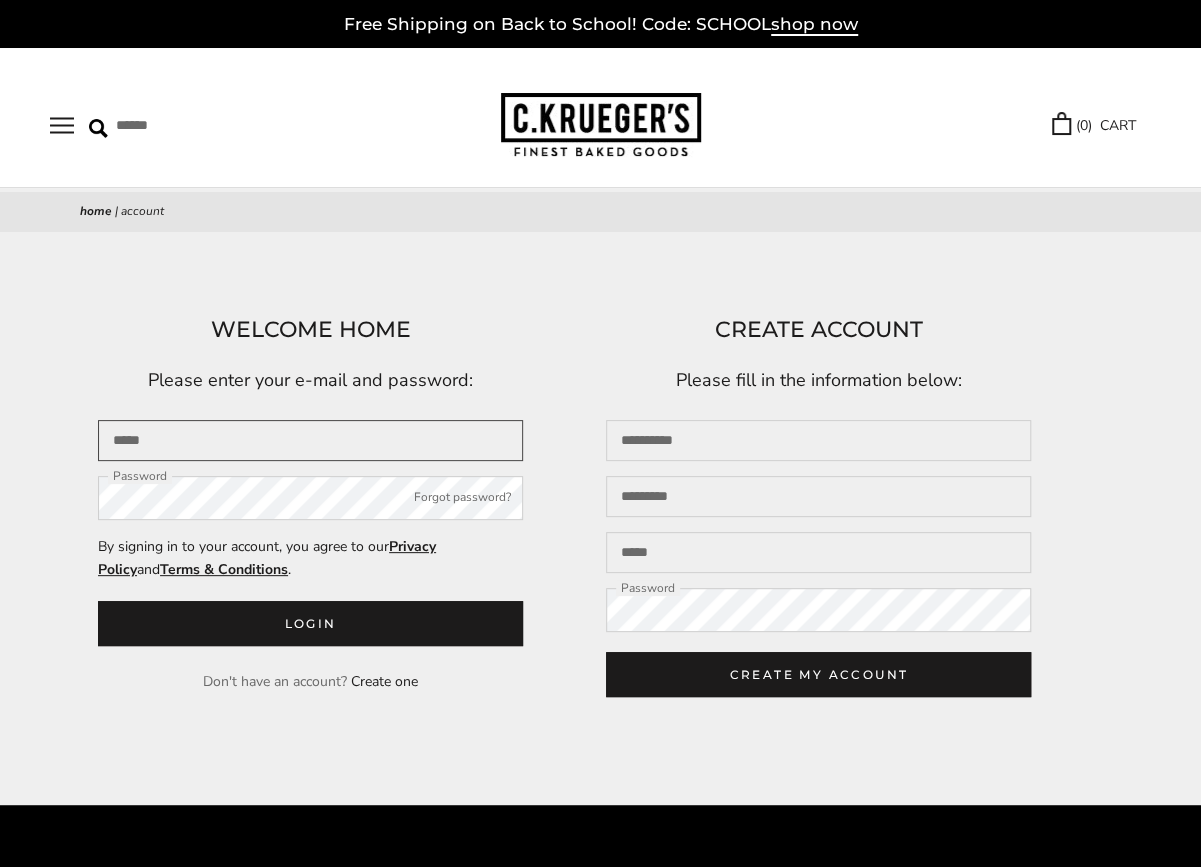 click at bounding box center (310, 440) 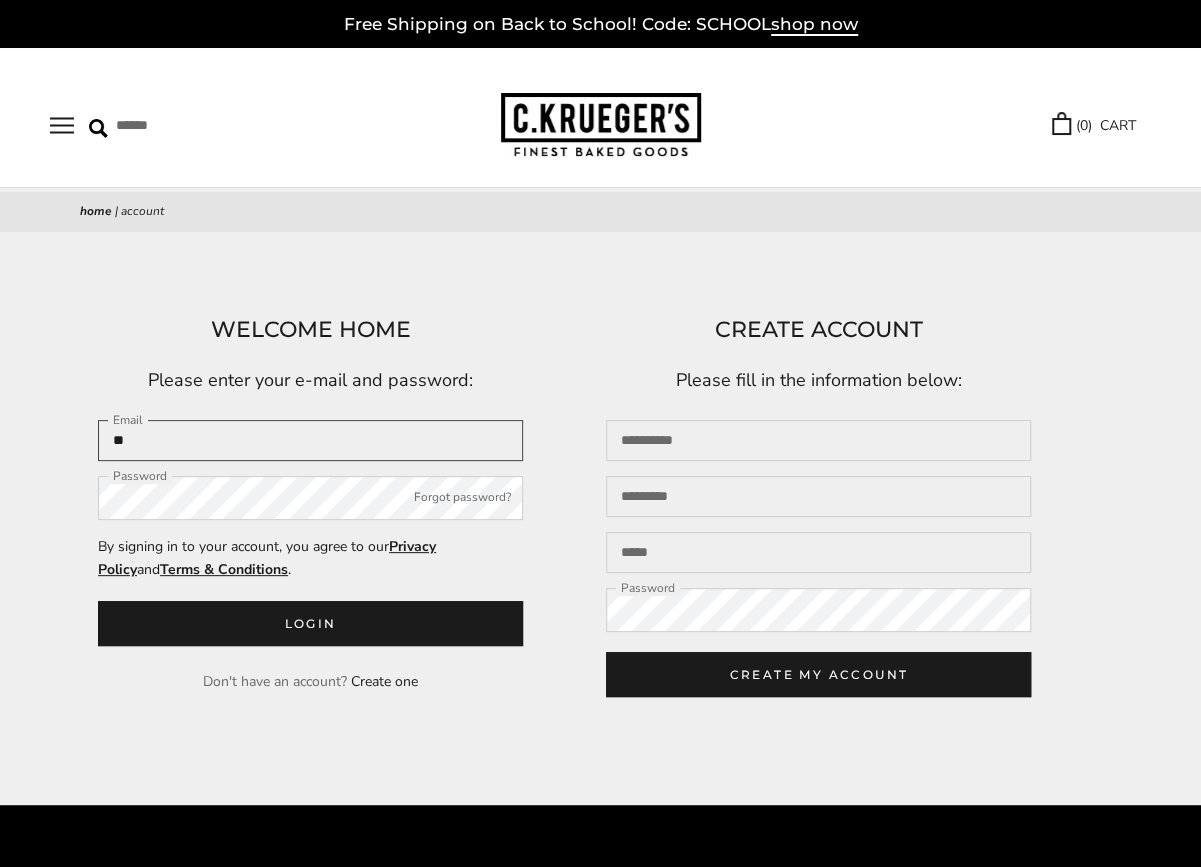 type on "**********" 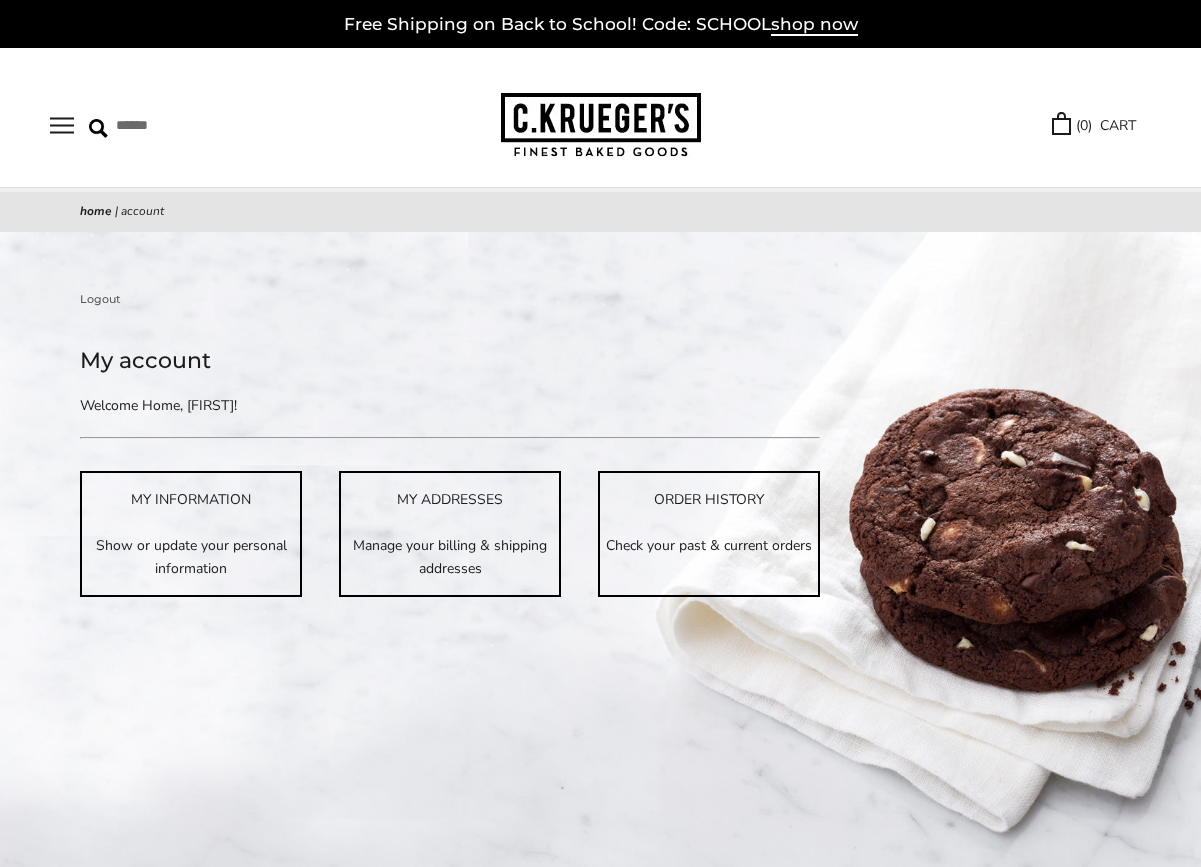 scroll, scrollTop: 0, scrollLeft: 0, axis: both 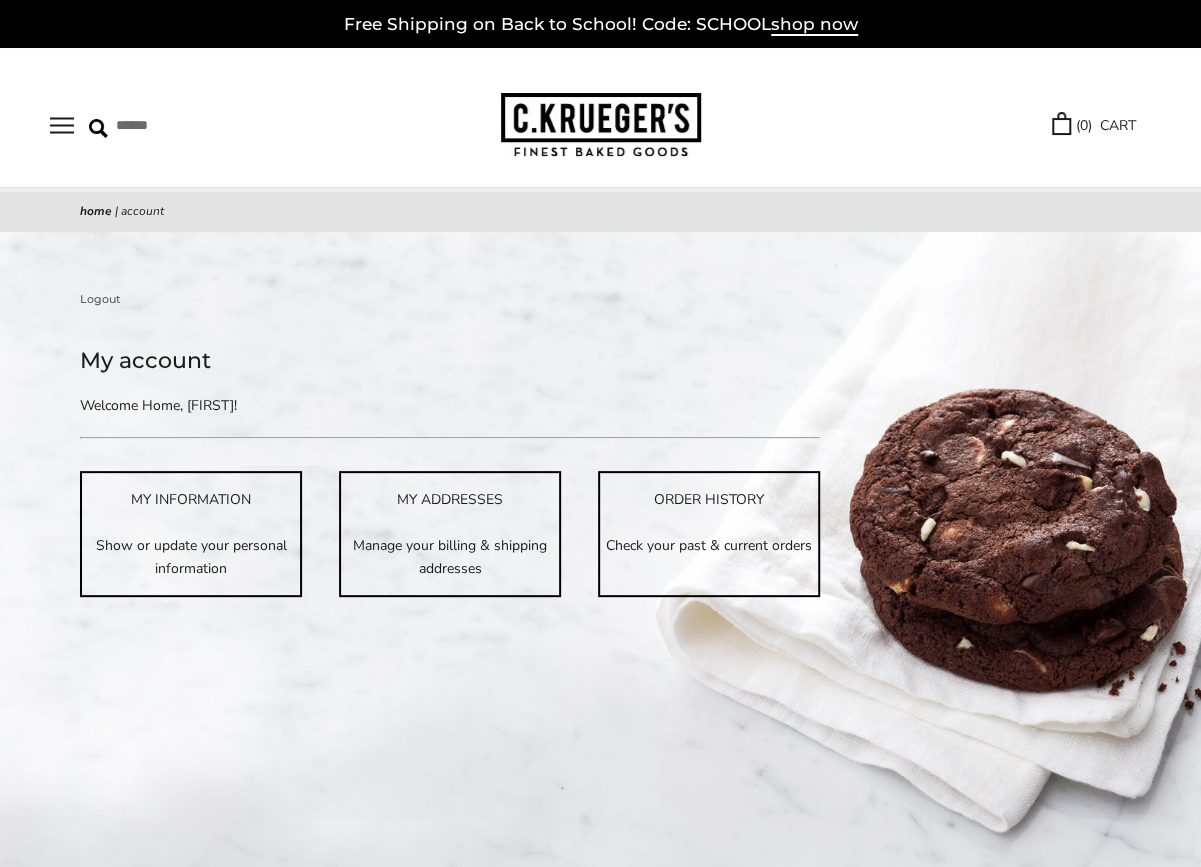 click at bounding box center [62, 125] 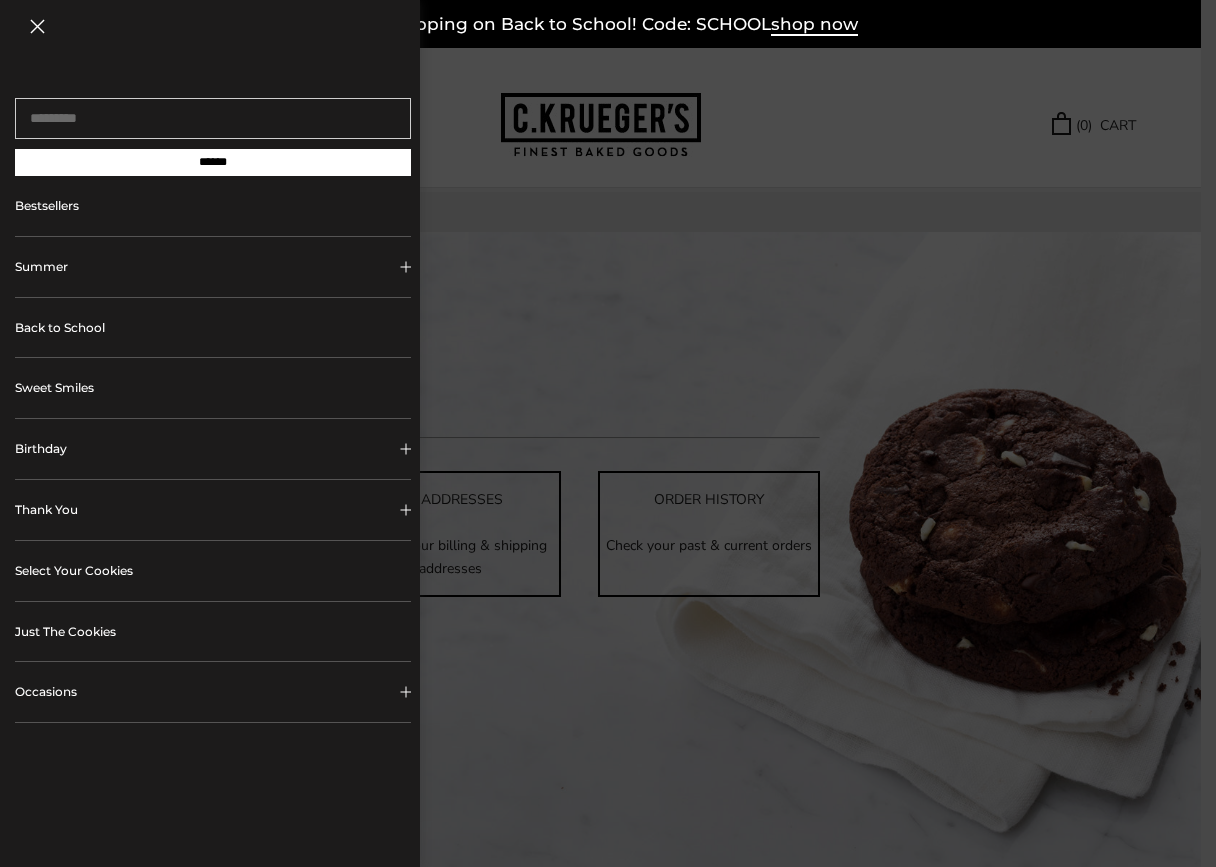 click at bounding box center (37, 26) 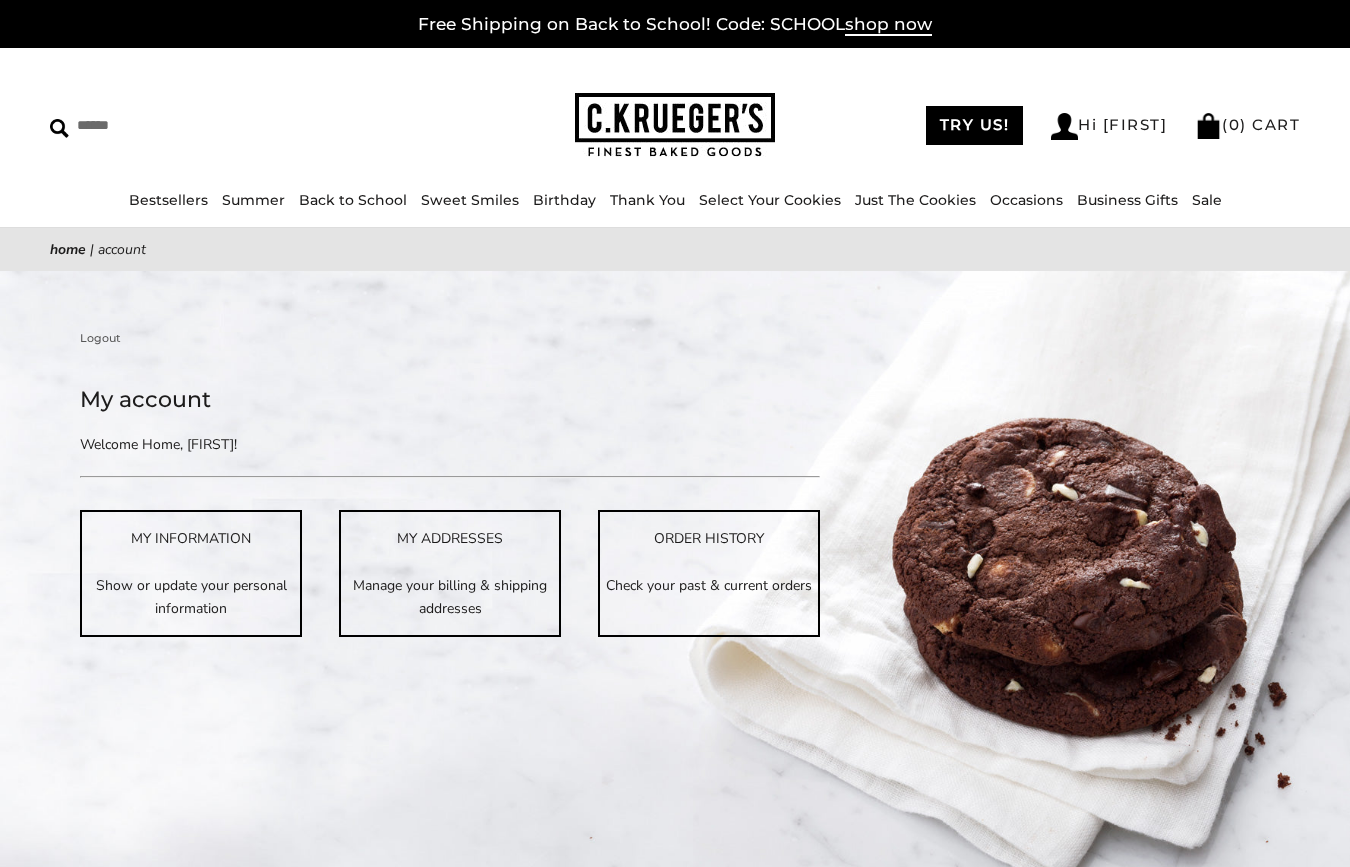 click on "MY ADDRESSES" at bounding box center [450, 538] 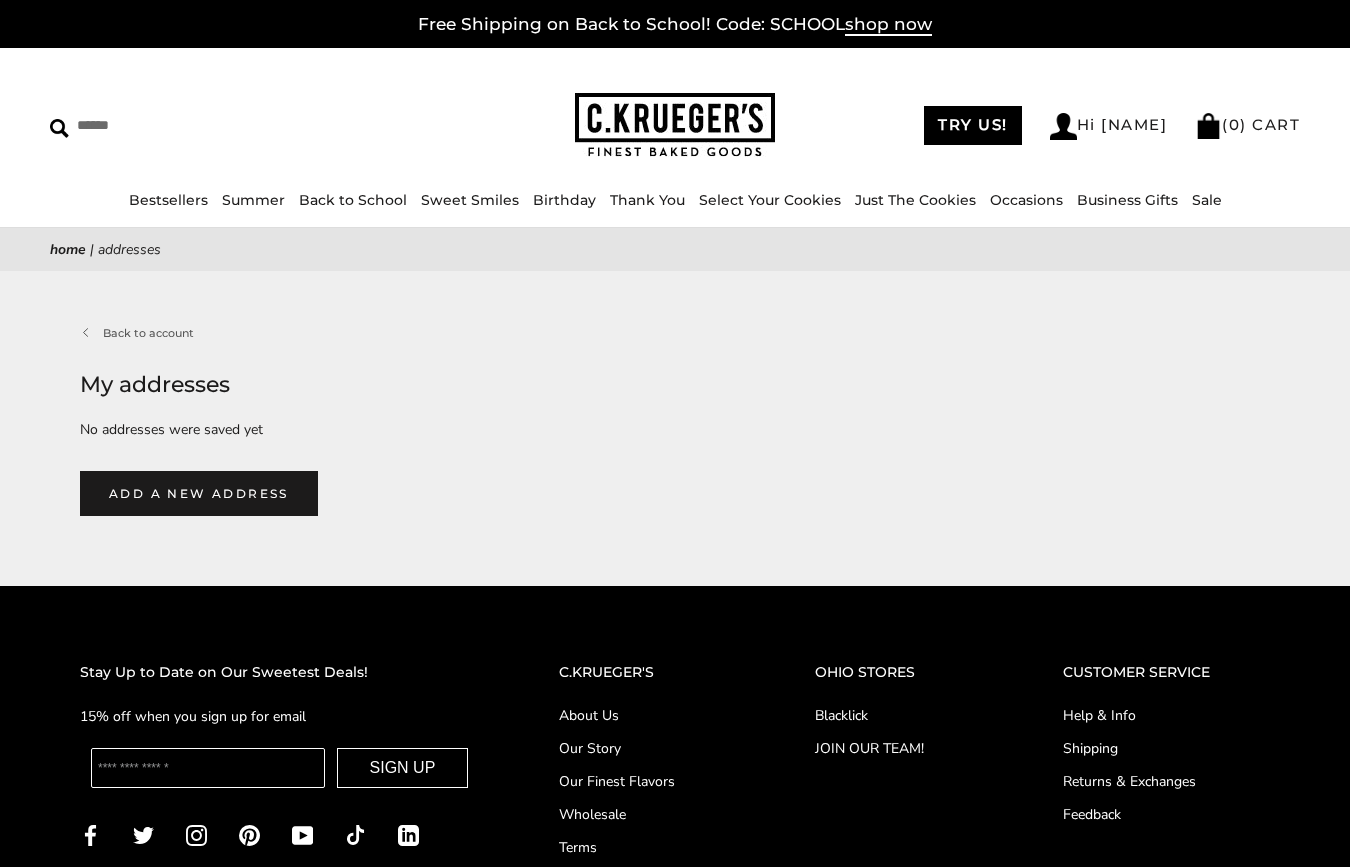 scroll, scrollTop: 0, scrollLeft: 0, axis: both 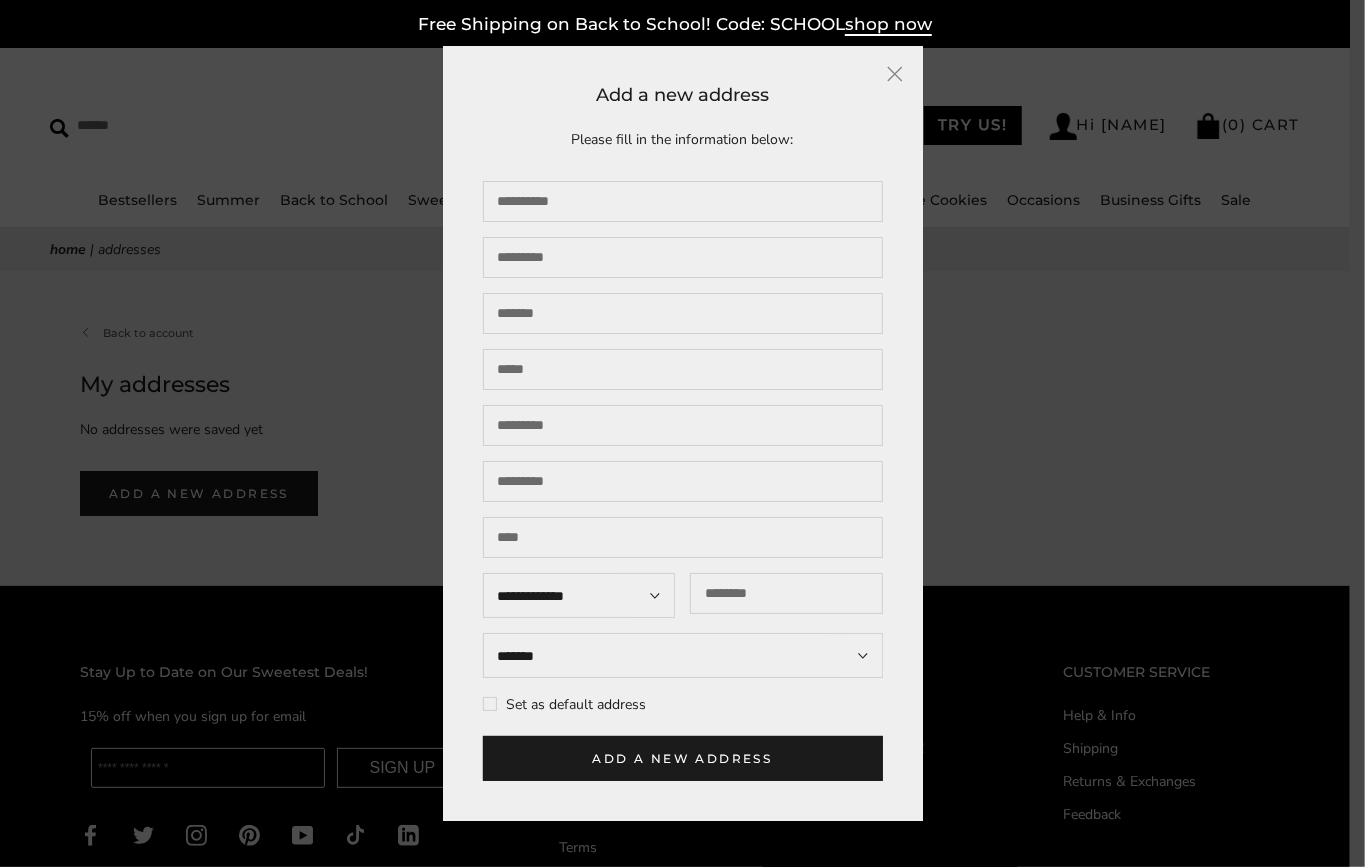 click on "**********" at bounding box center [683, 481] 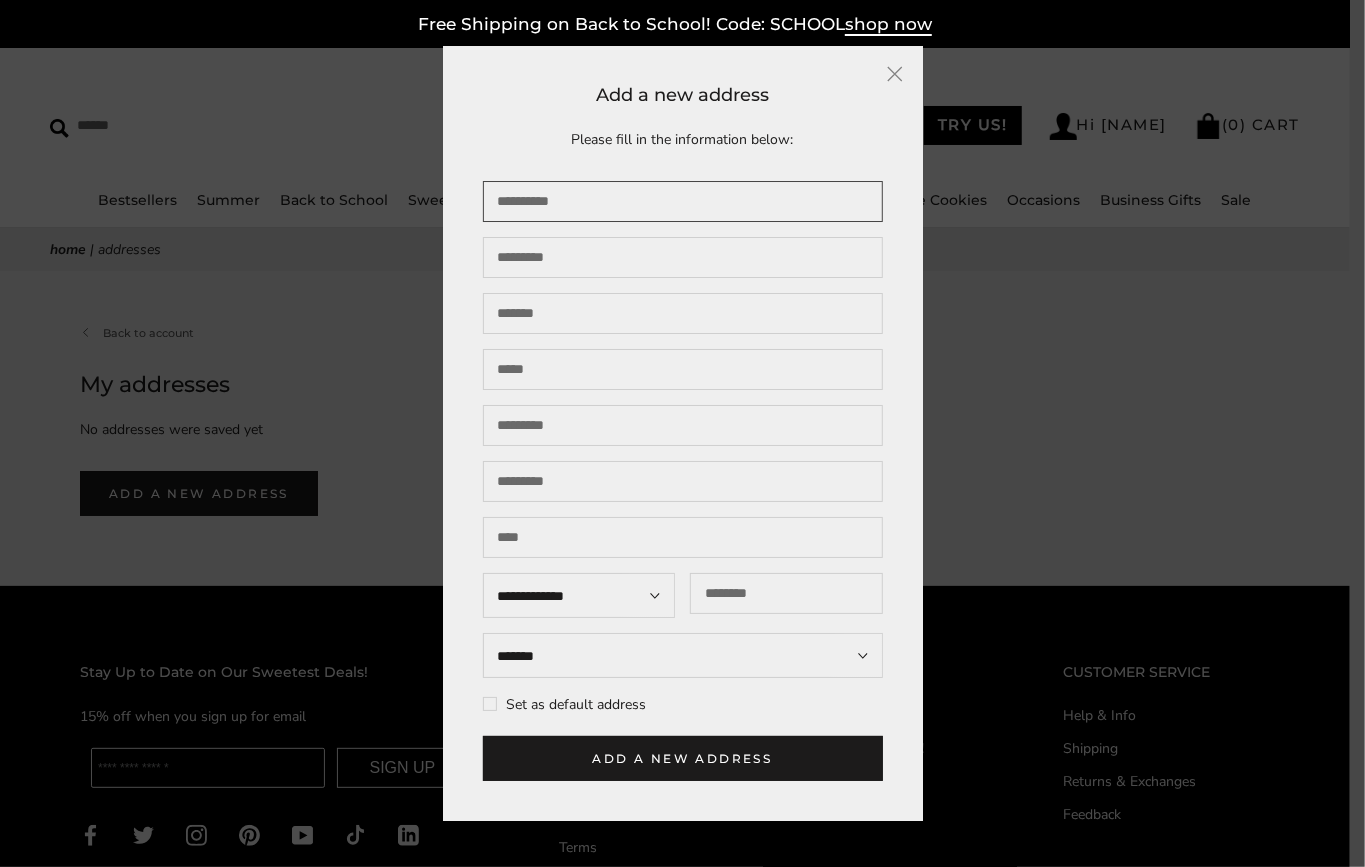 click at bounding box center (683, 201) 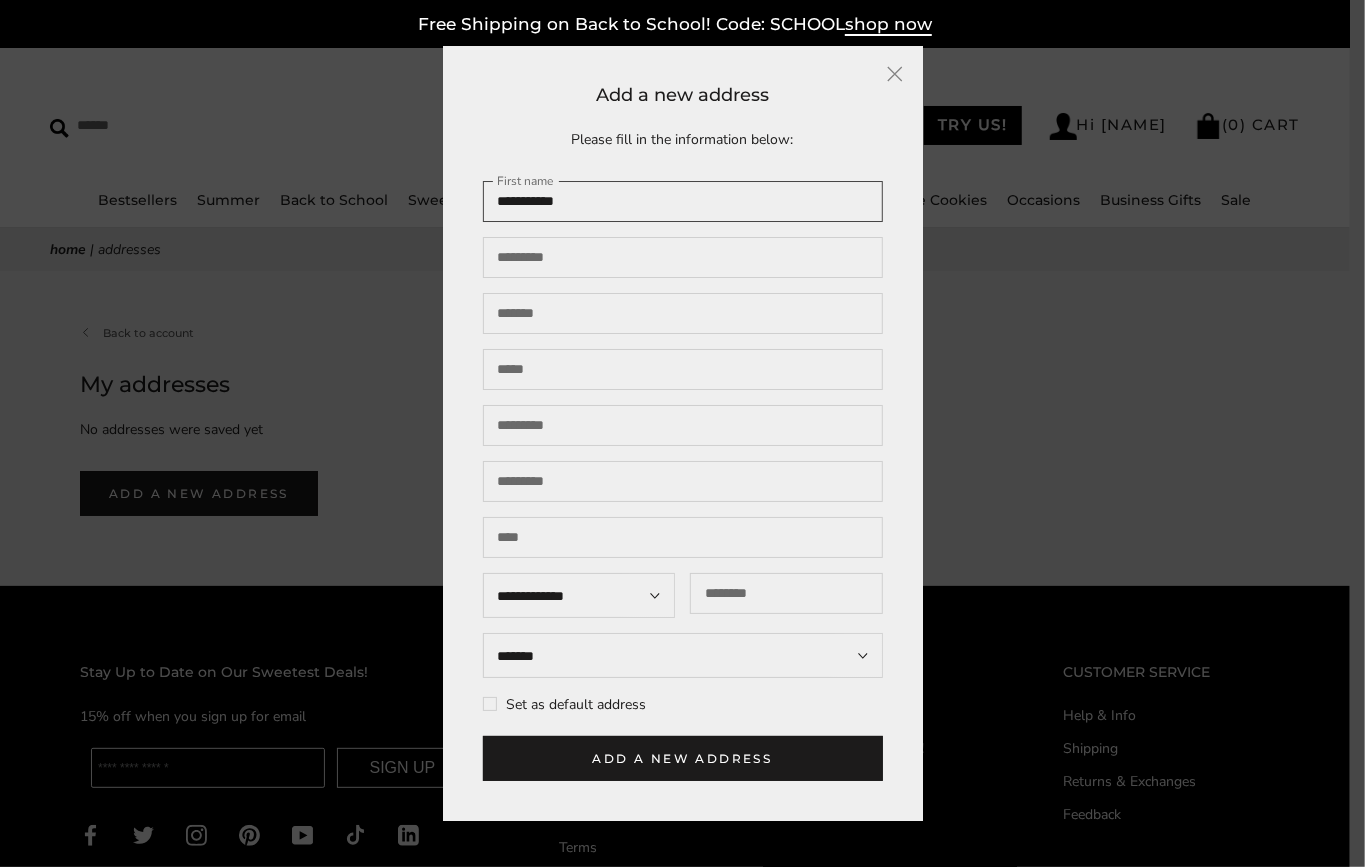 type on "**********" 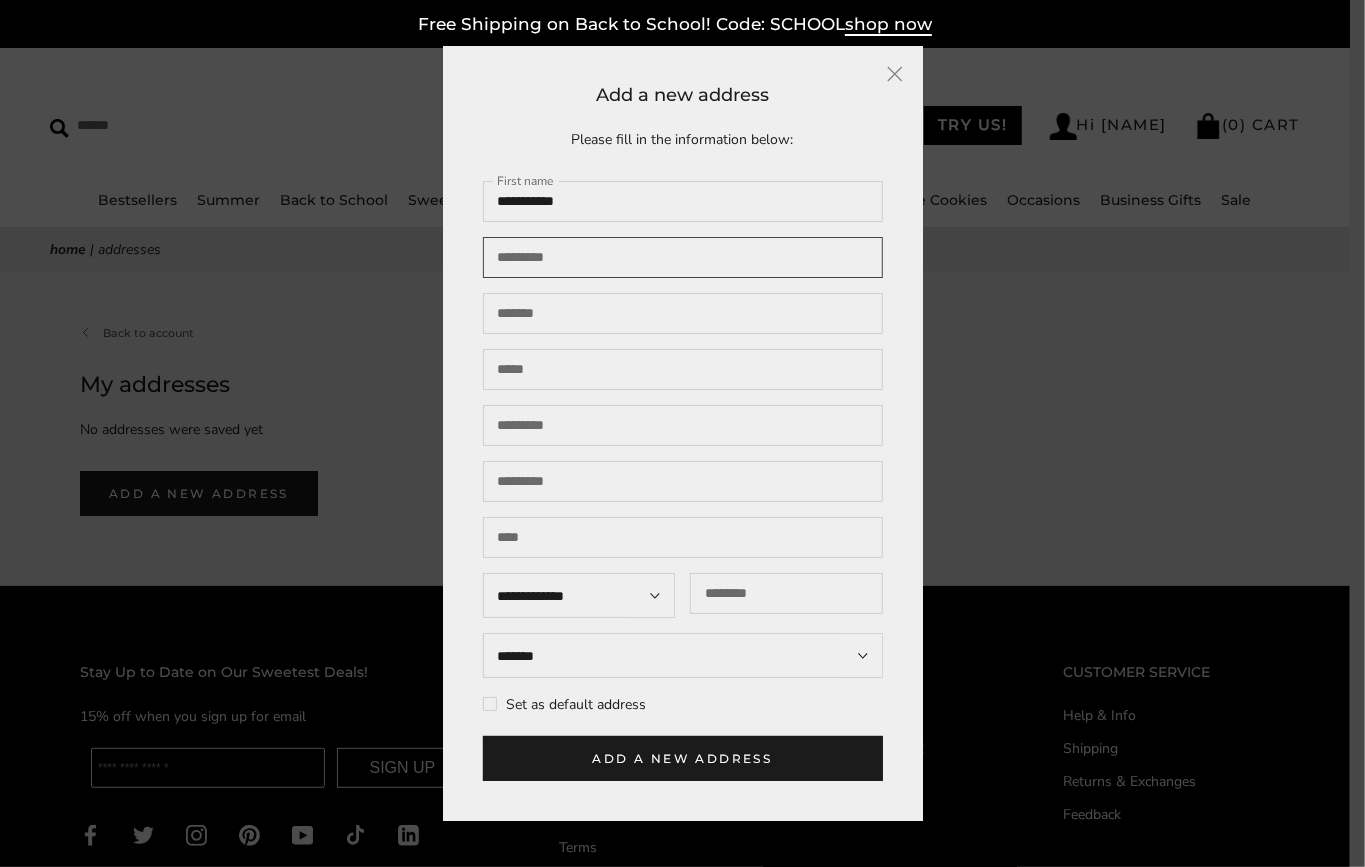 click at bounding box center (683, 257) 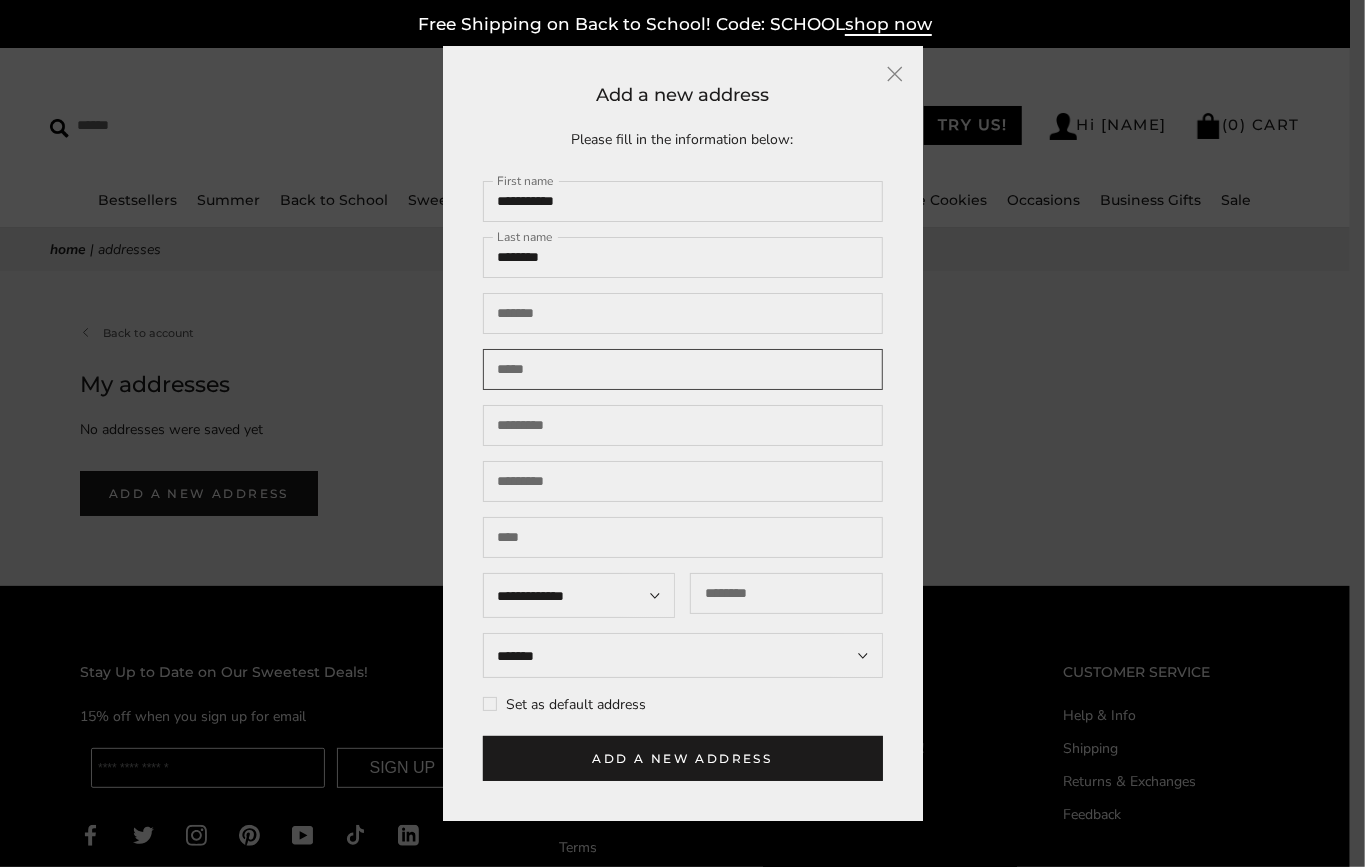 type on "**********" 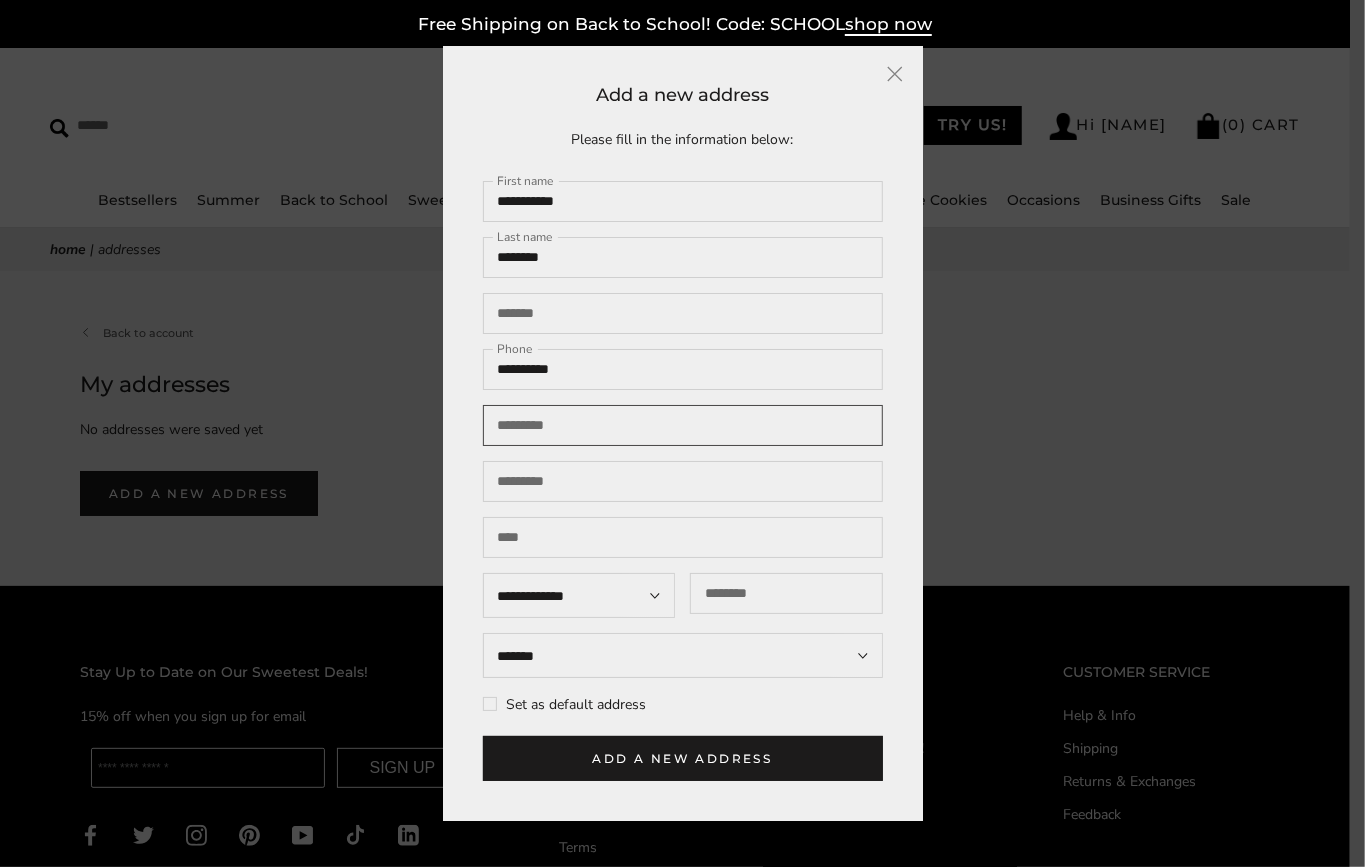 type on "**********" 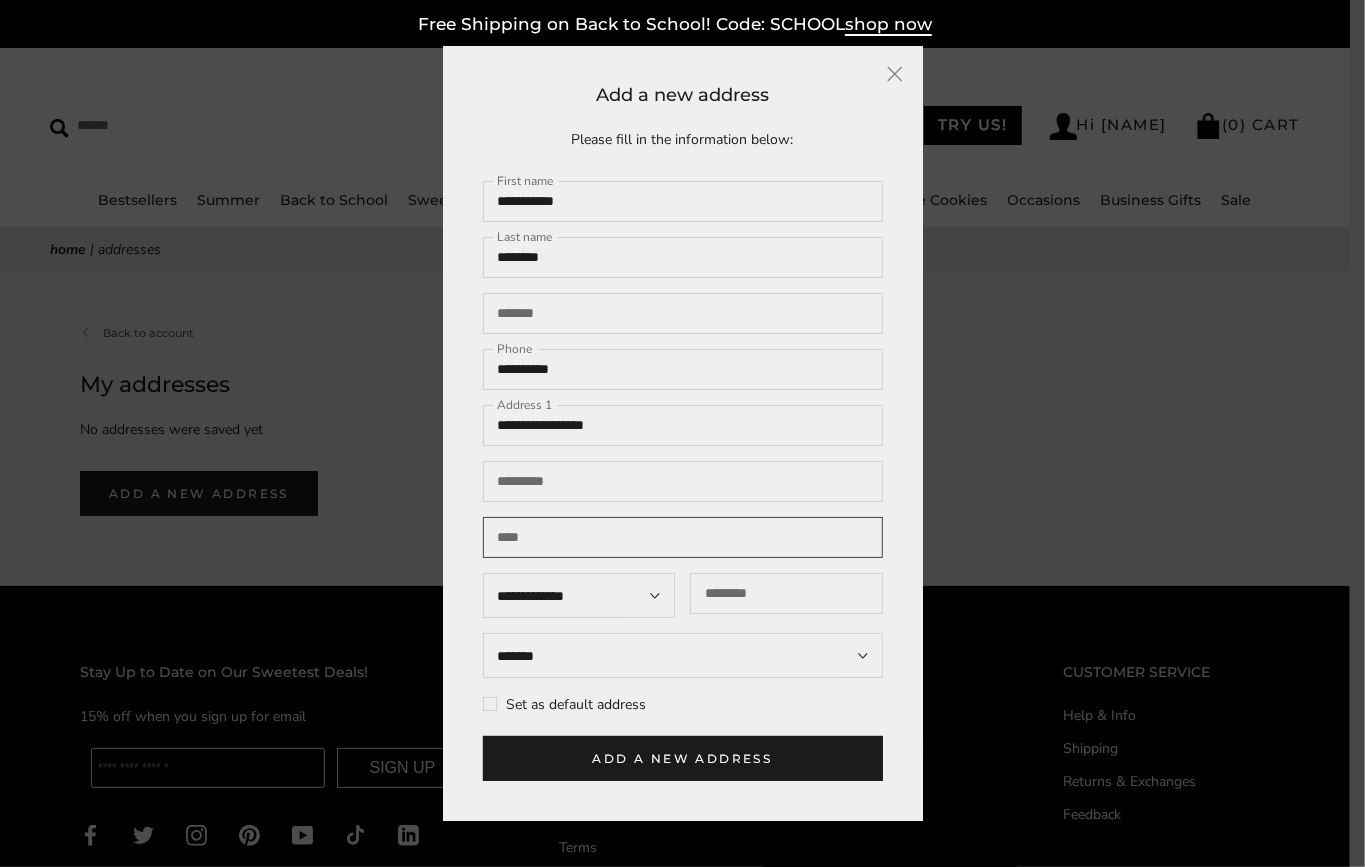 type on "*******" 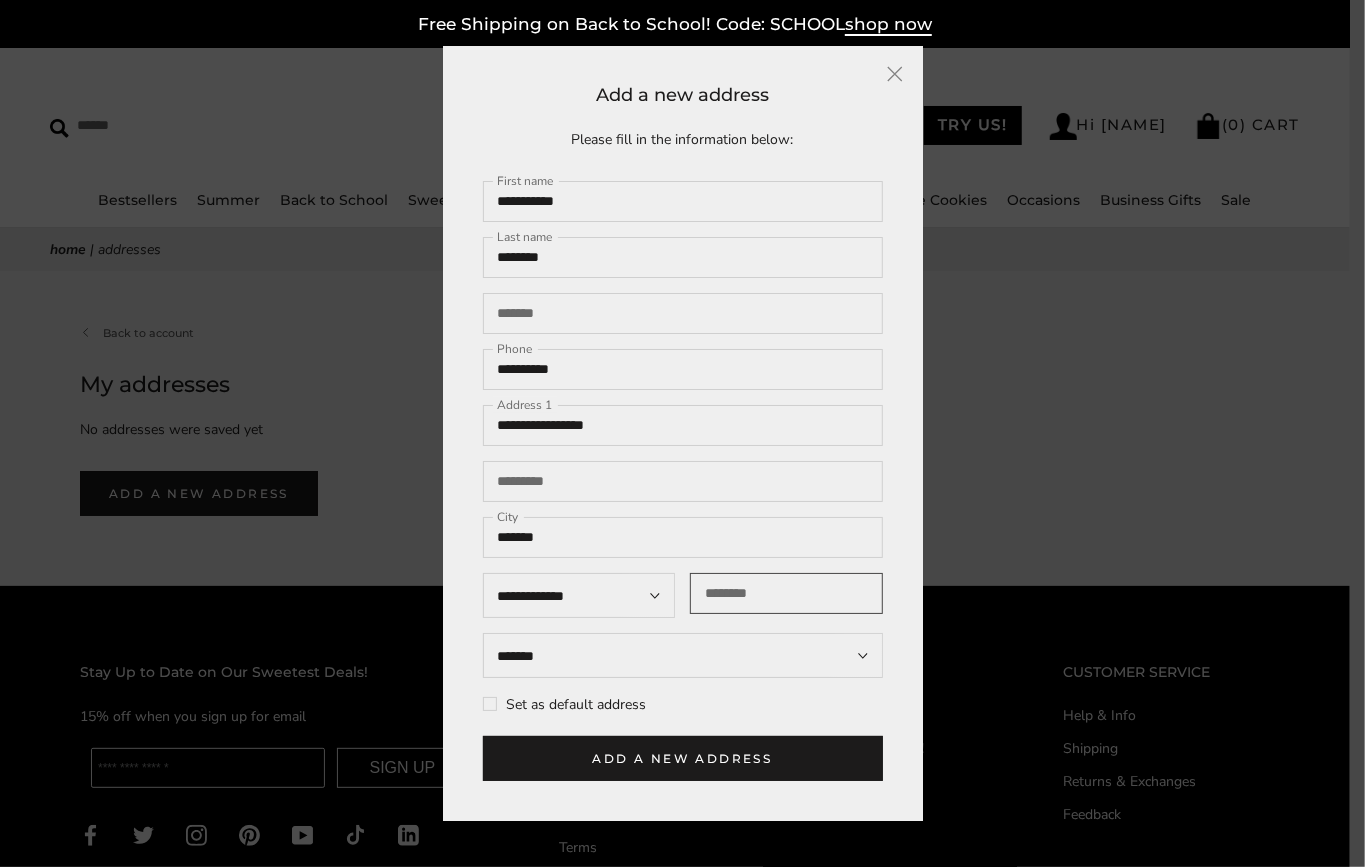 type on "**********" 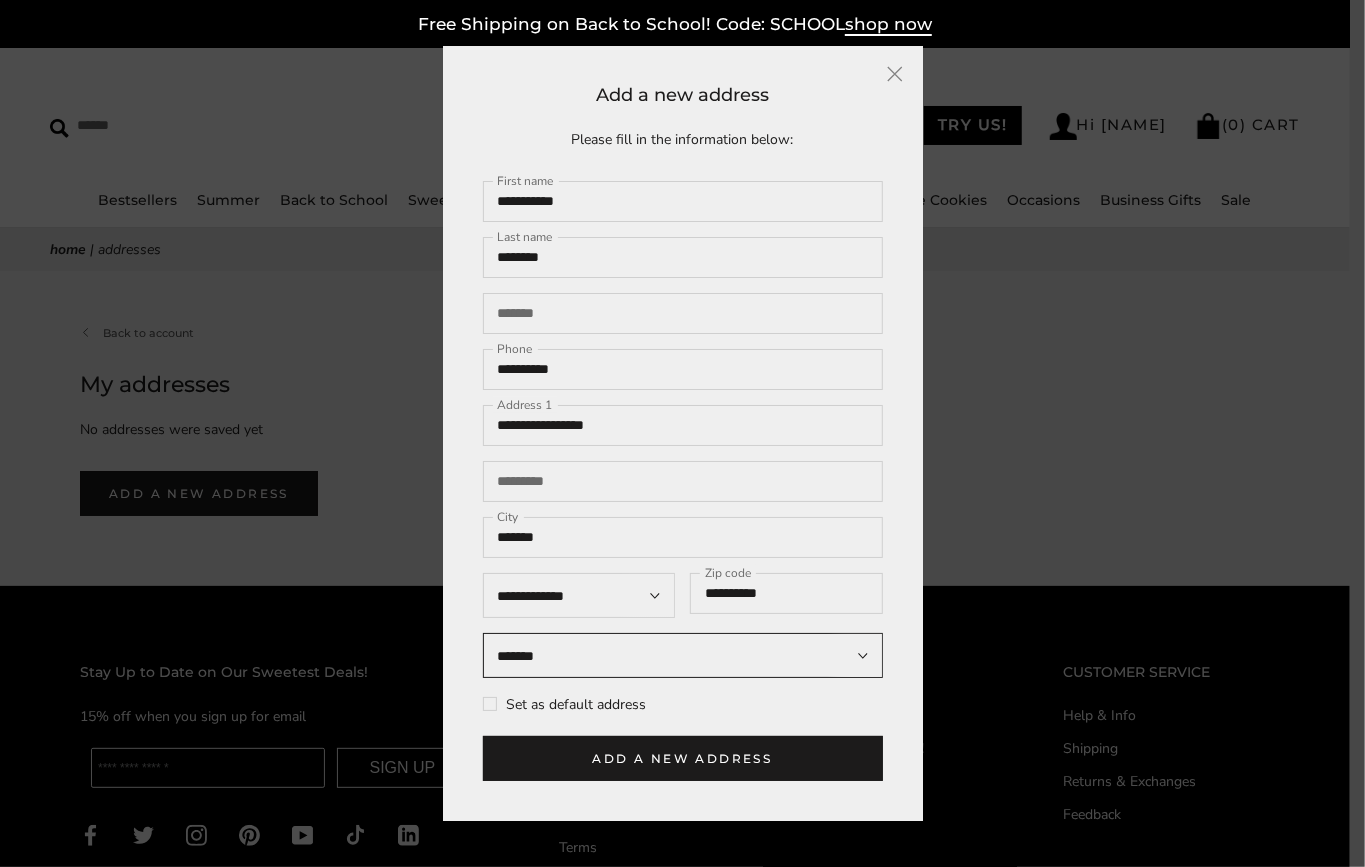 select on "****" 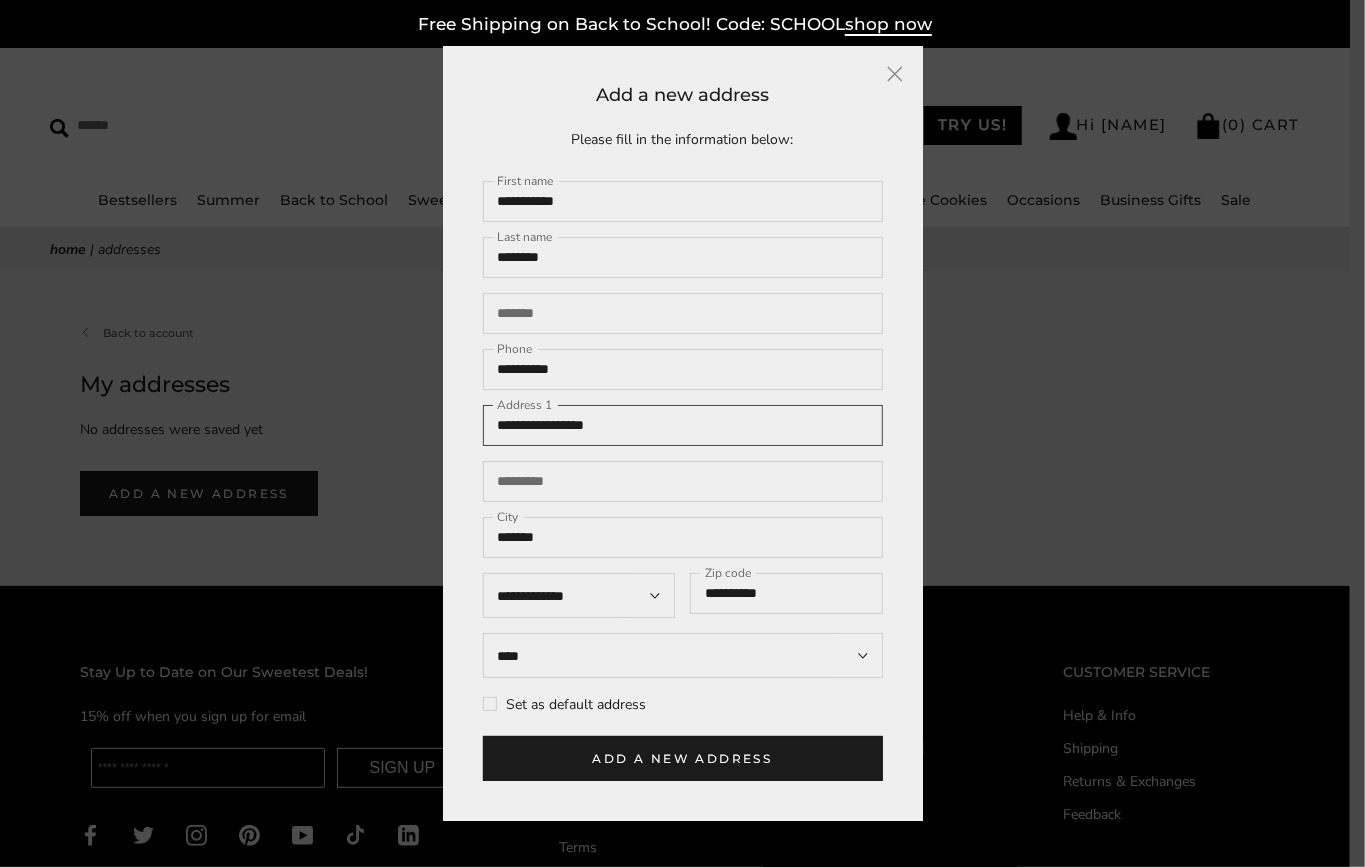 drag, startPoint x: 648, startPoint y: 434, endPoint x: 446, endPoint y: 439, distance: 202.06187 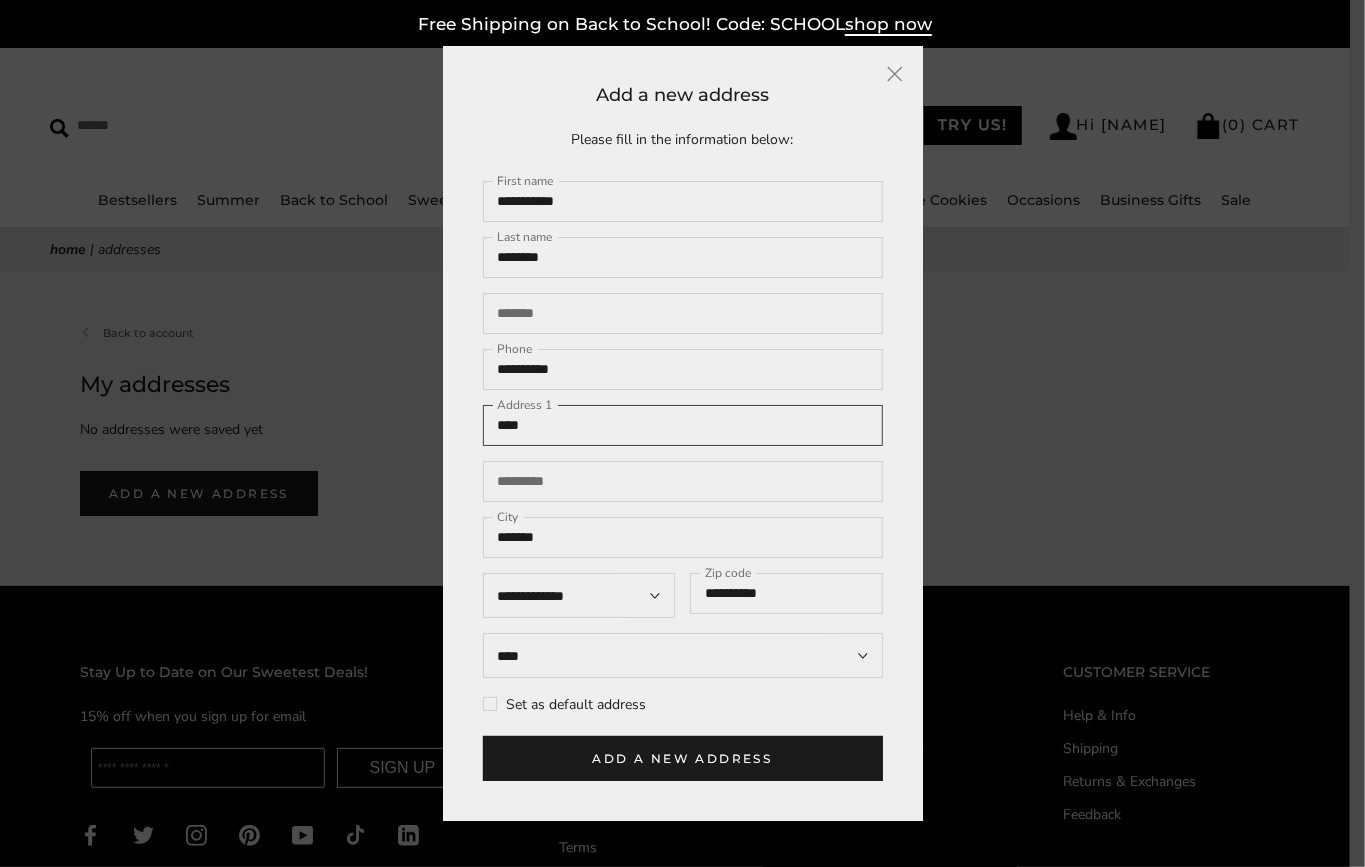 type on "****" 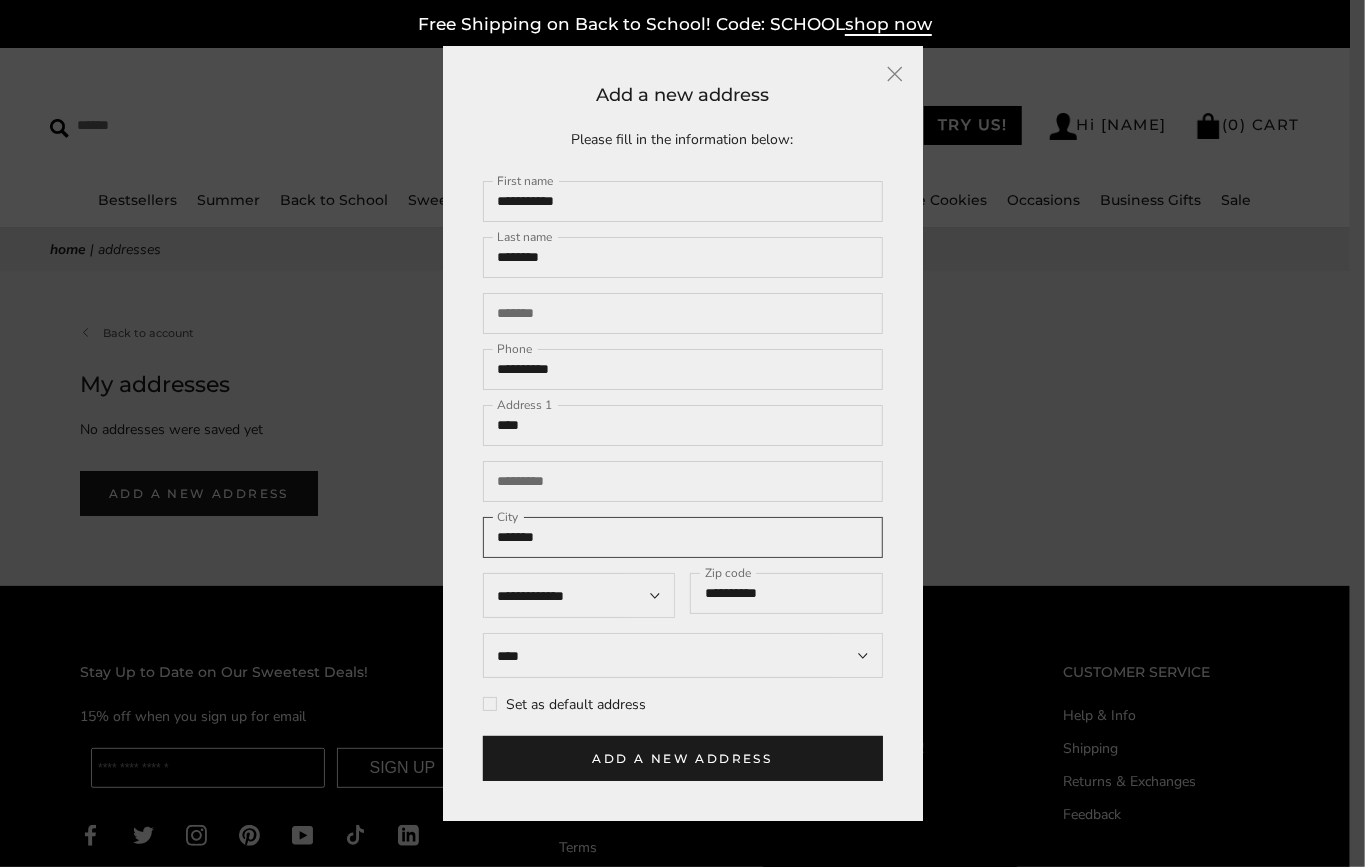 drag, startPoint x: 598, startPoint y: 559, endPoint x: 425, endPoint y: 580, distance: 174.26991 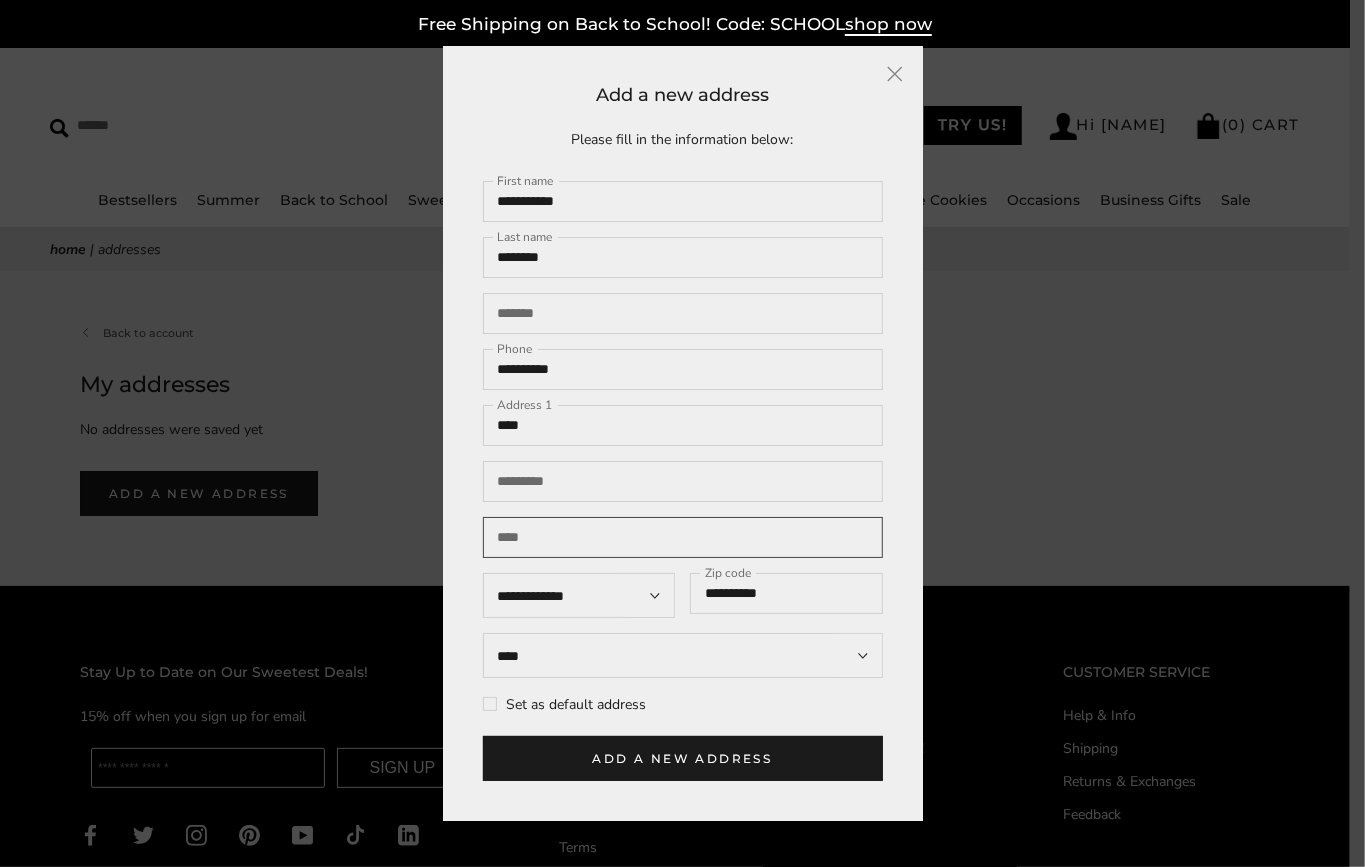 type 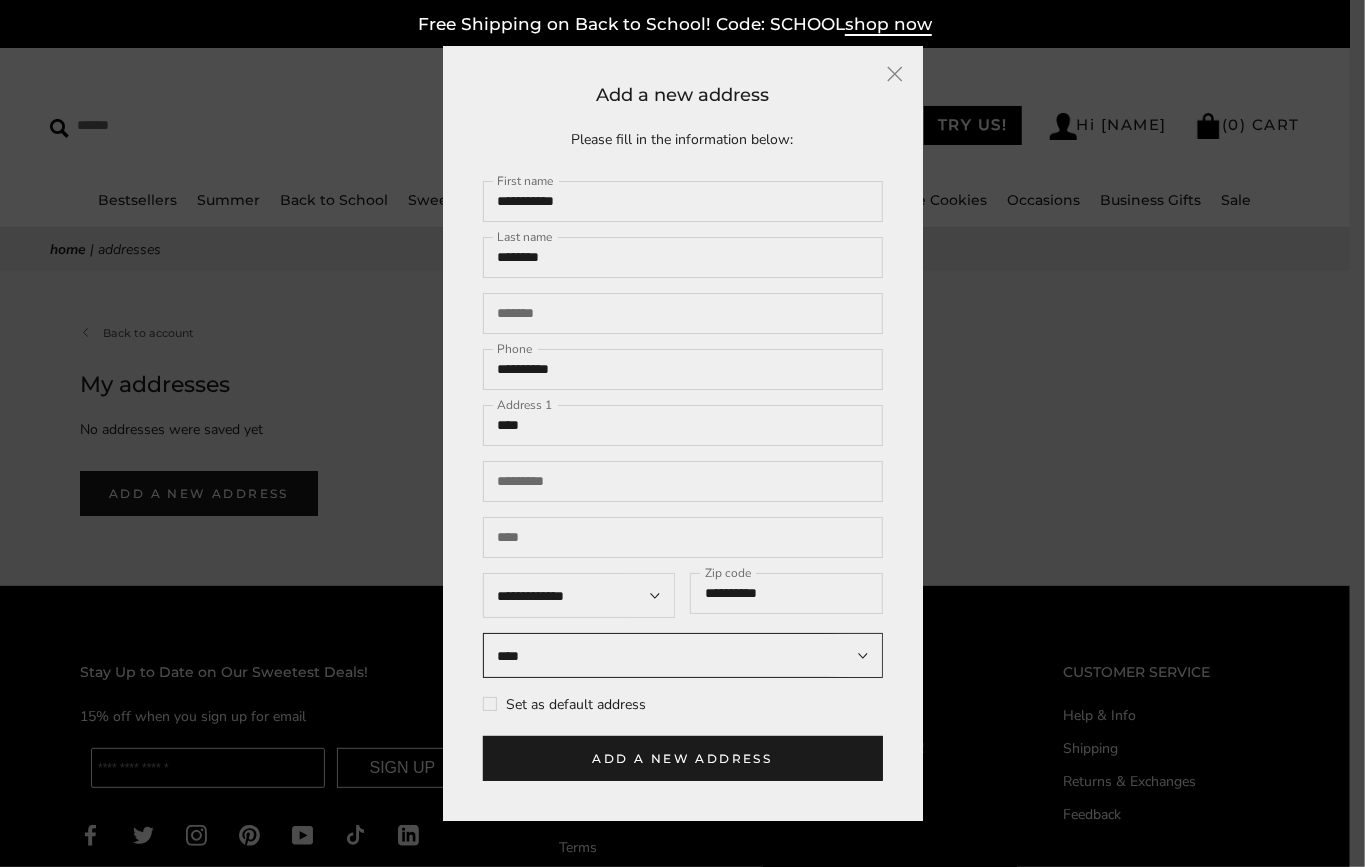 drag, startPoint x: 547, startPoint y: 665, endPoint x: 569, endPoint y: 705, distance: 45.65085 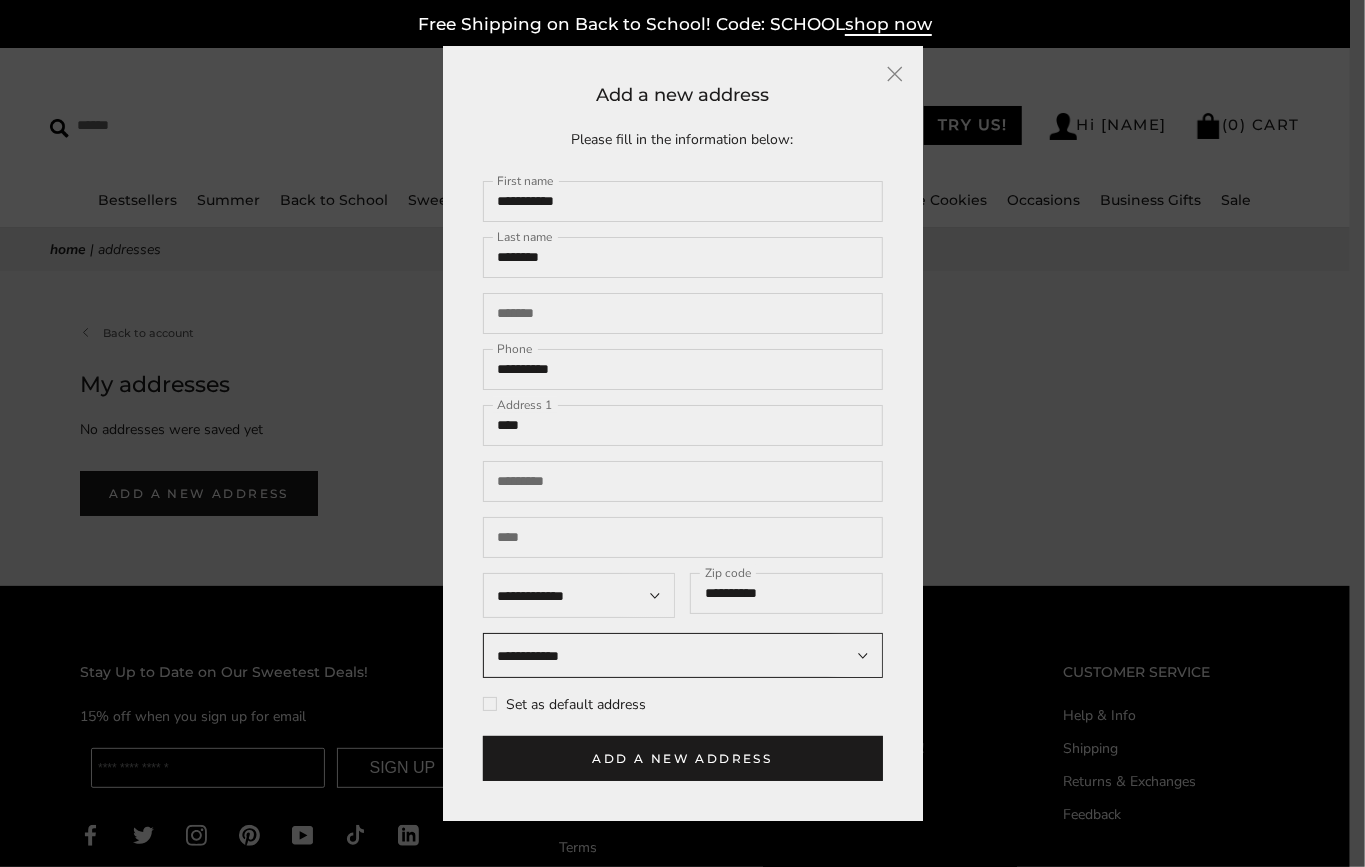 click on "**********" at bounding box center [683, 655] 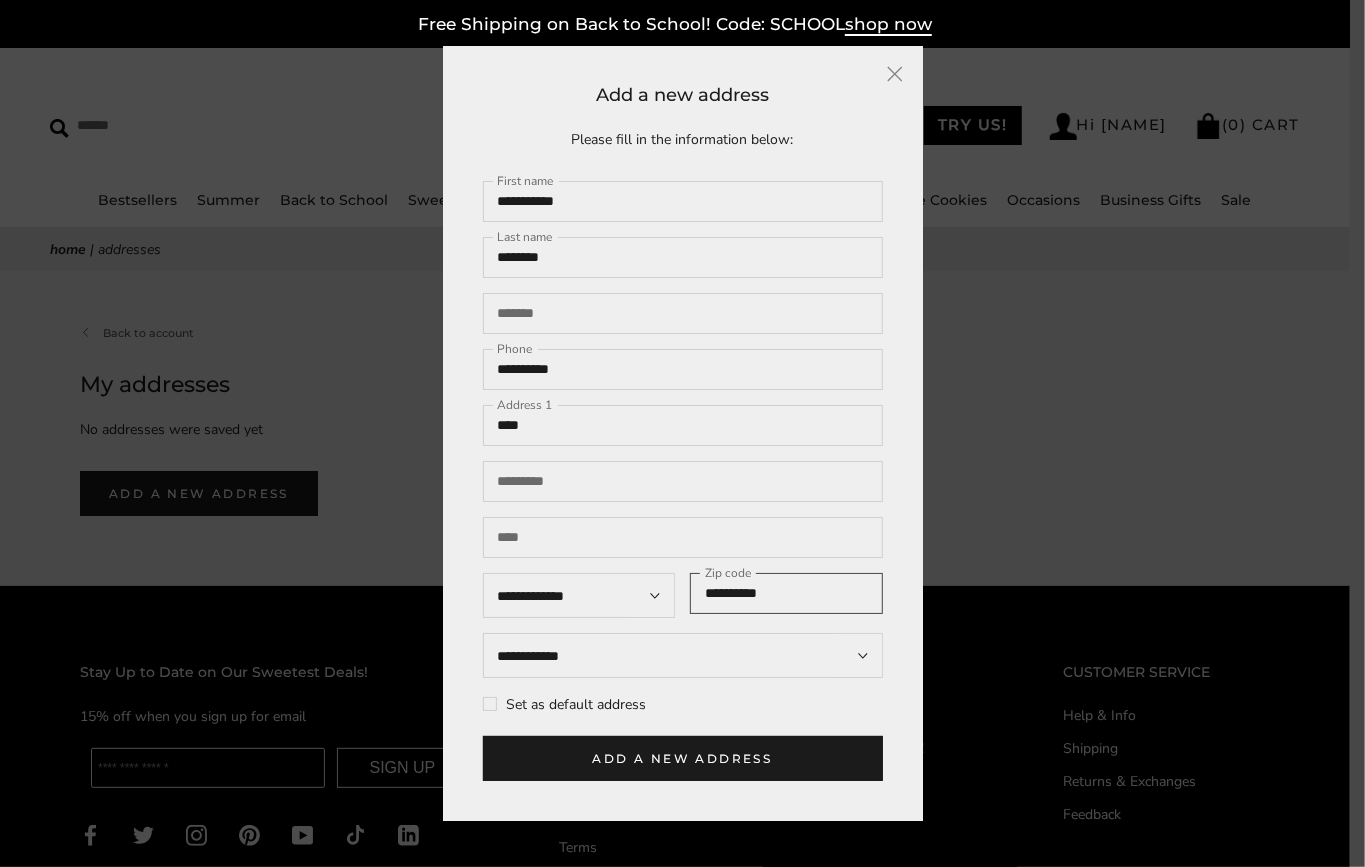 drag, startPoint x: 806, startPoint y: 608, endPoint x: 606, endPoint y: 603, distance: 200.06248 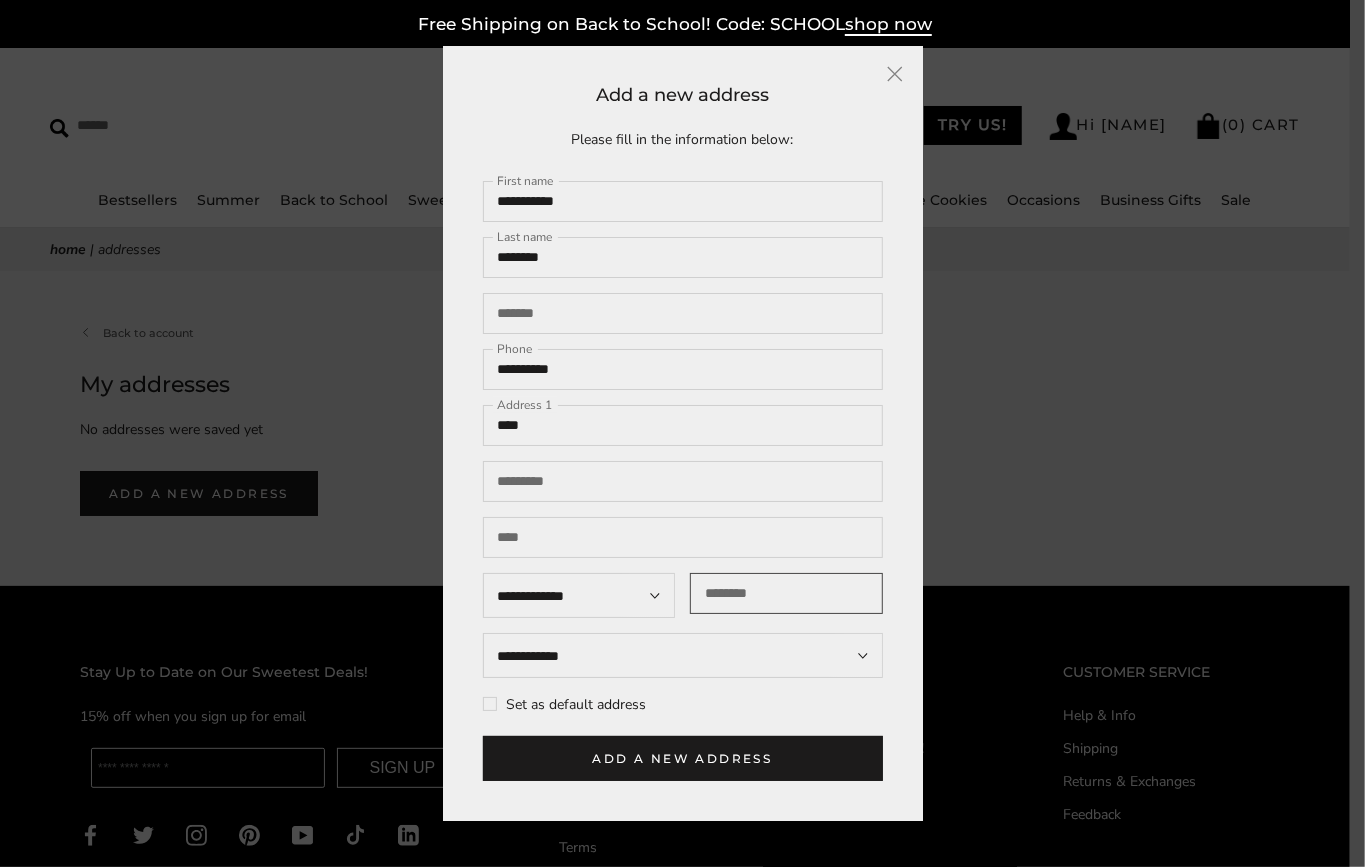 type 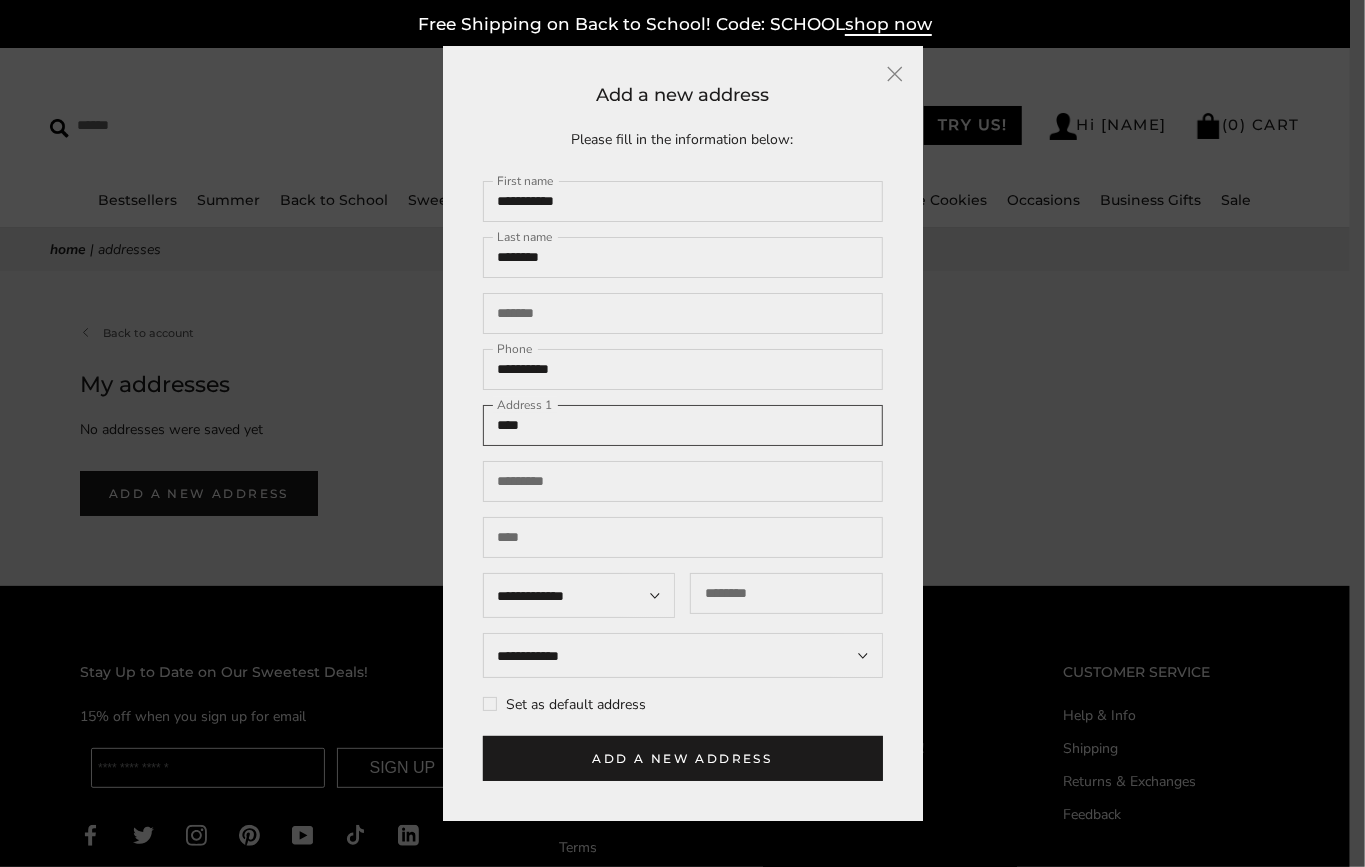 click on "****" at bounding box center (683, 425) 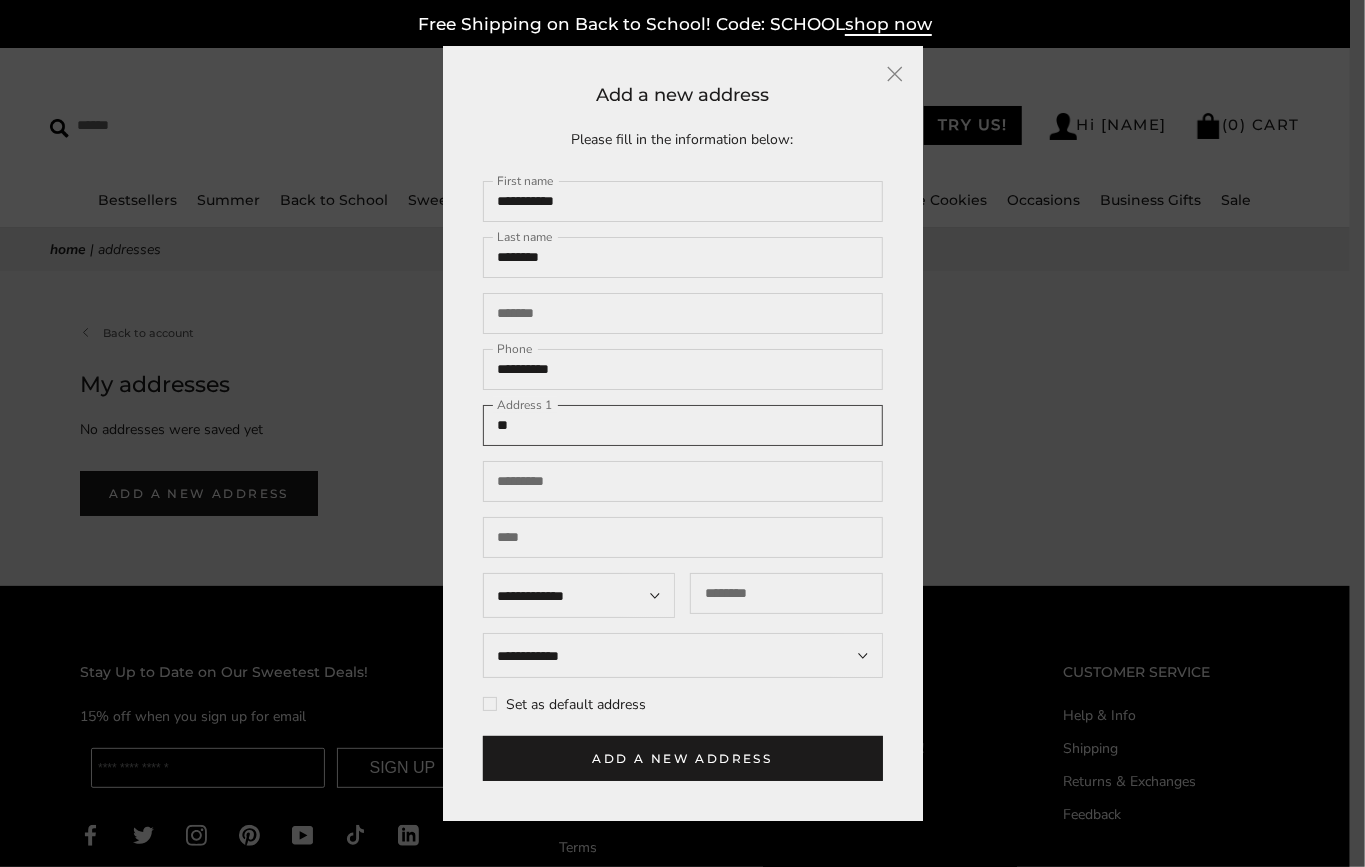 type on "*" 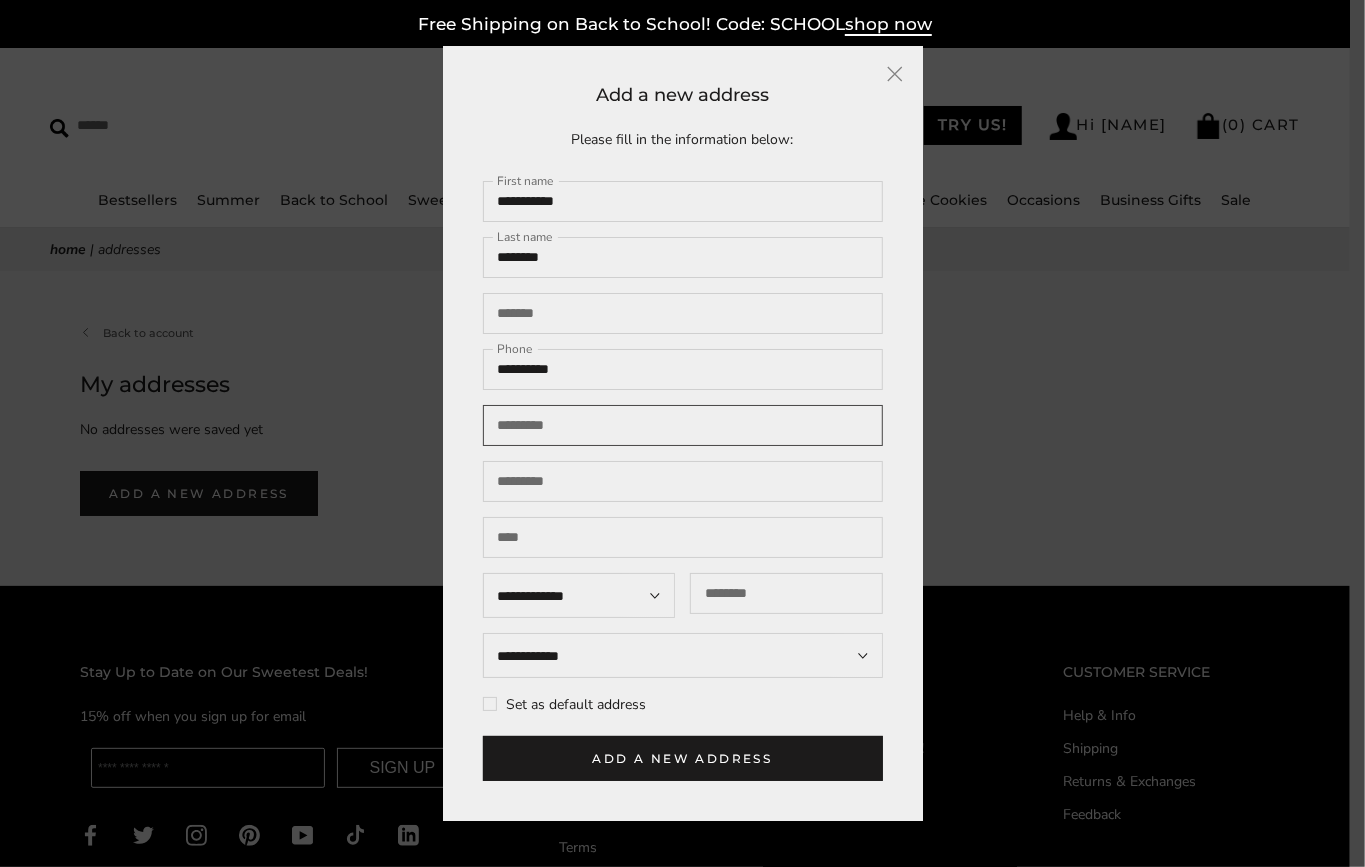 paste on "**********" 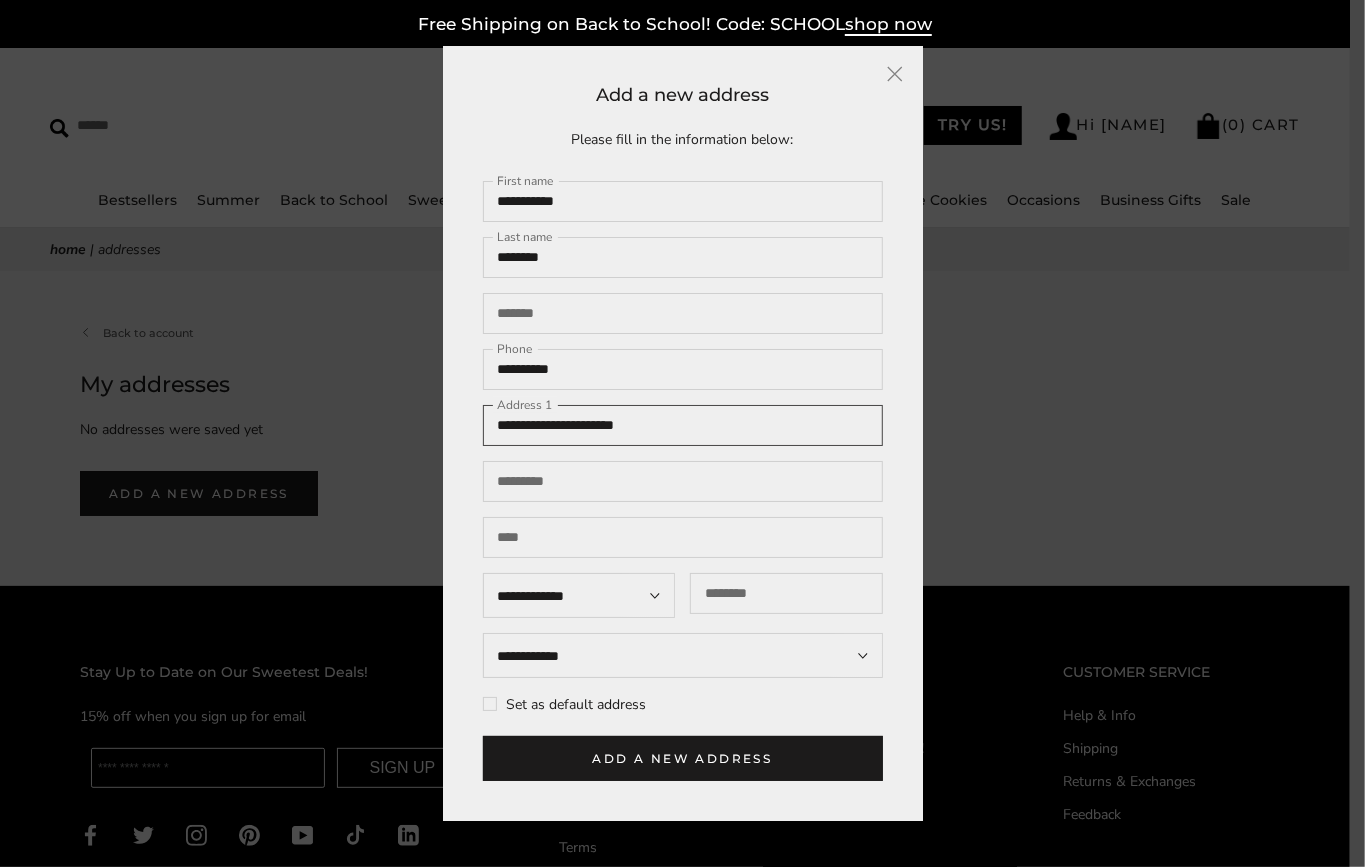 type on "**********" 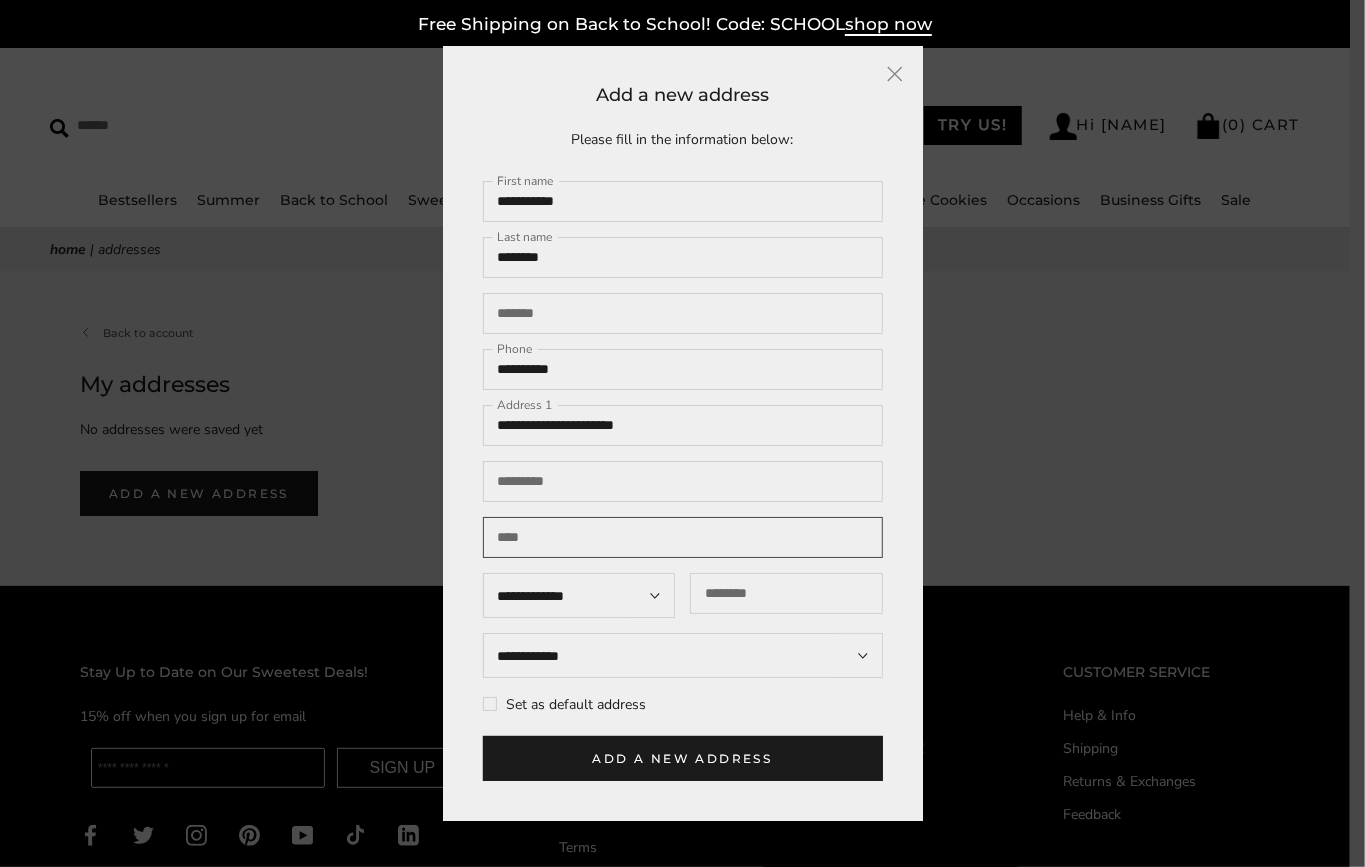 click at bounding box center [683, 537] 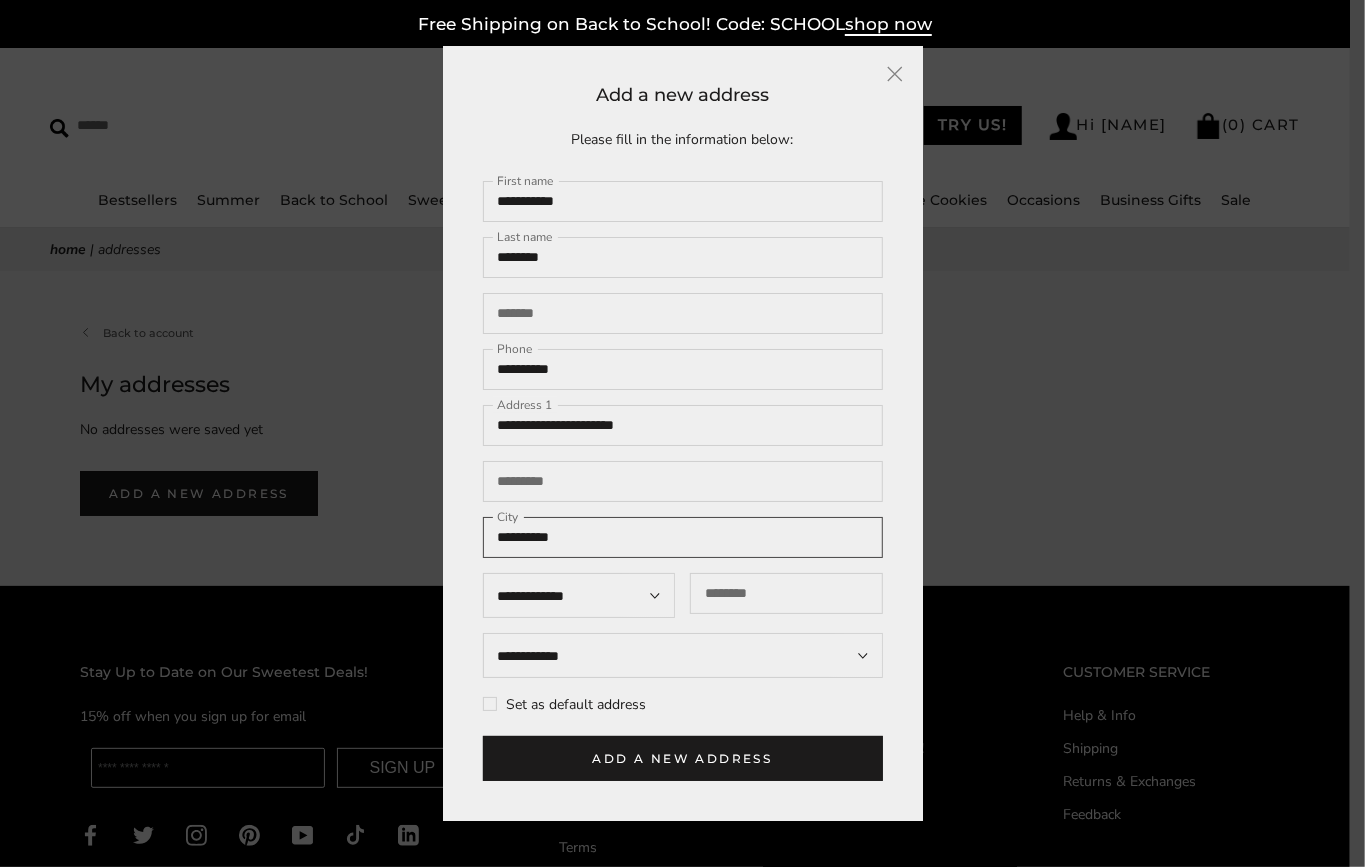 type on "**********" 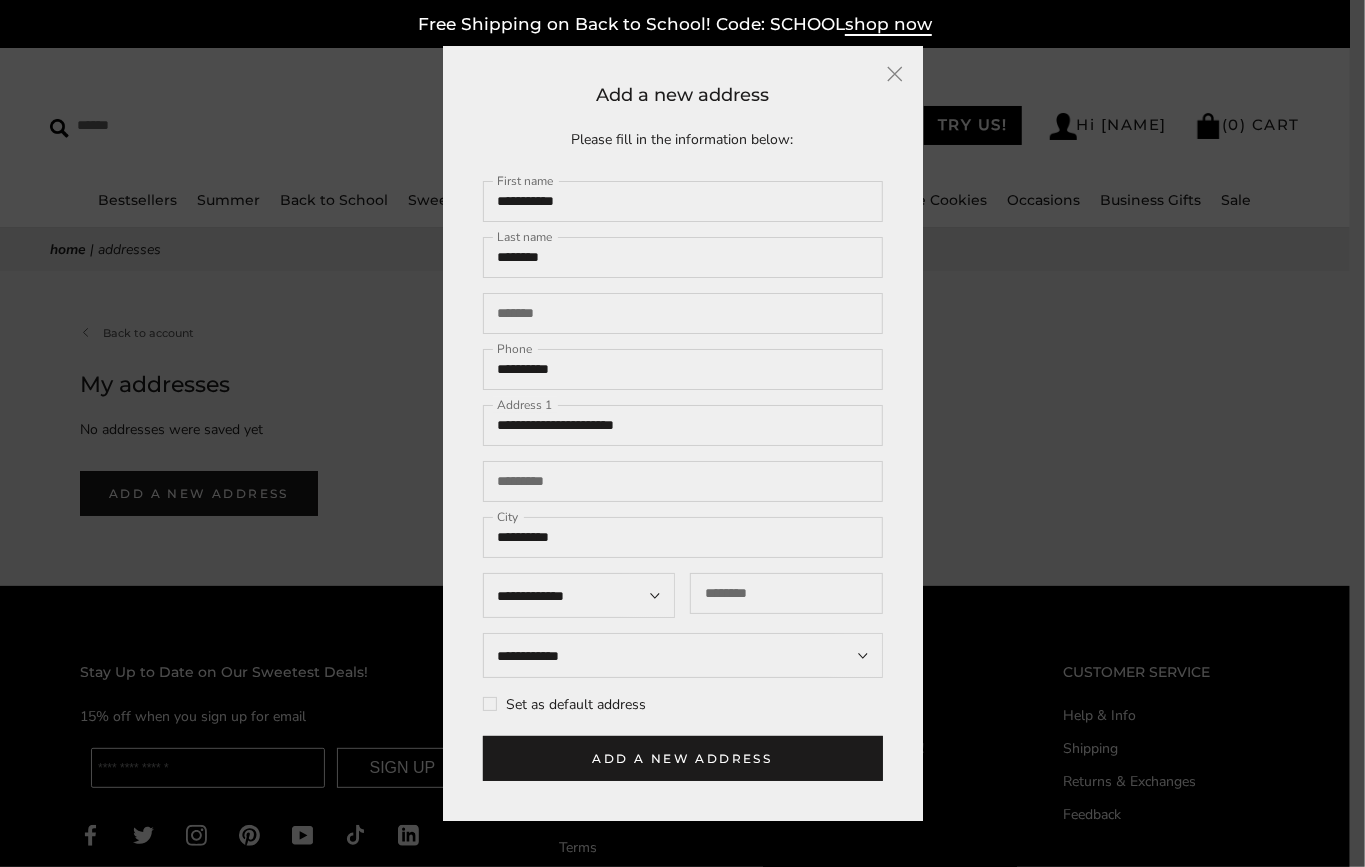 click on "**********" at bounding box center (683, 434) 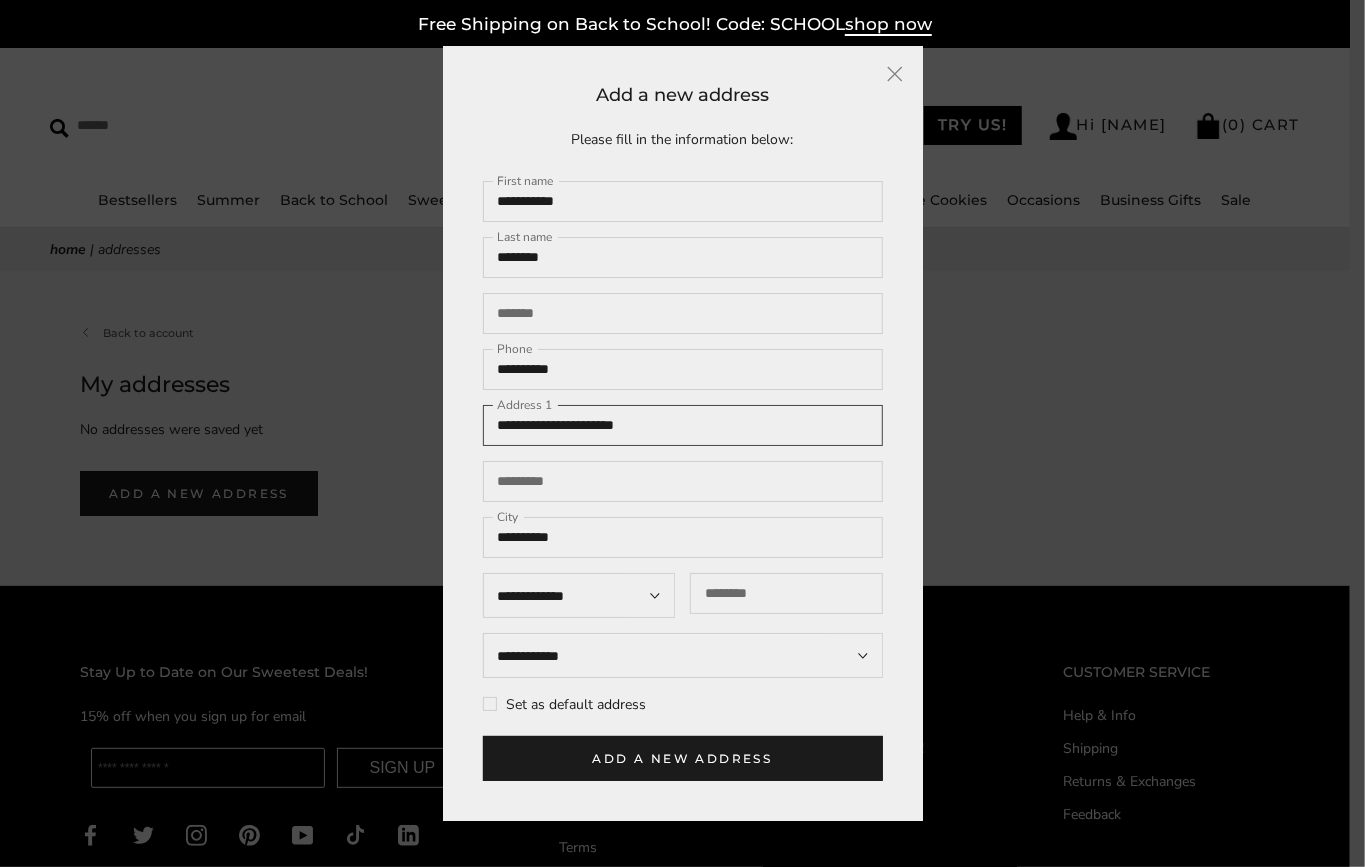 drag, startPoint x: 704, startPoint y: 424, endPoint x: 616, endPoint y: 439, distance: 89.26926 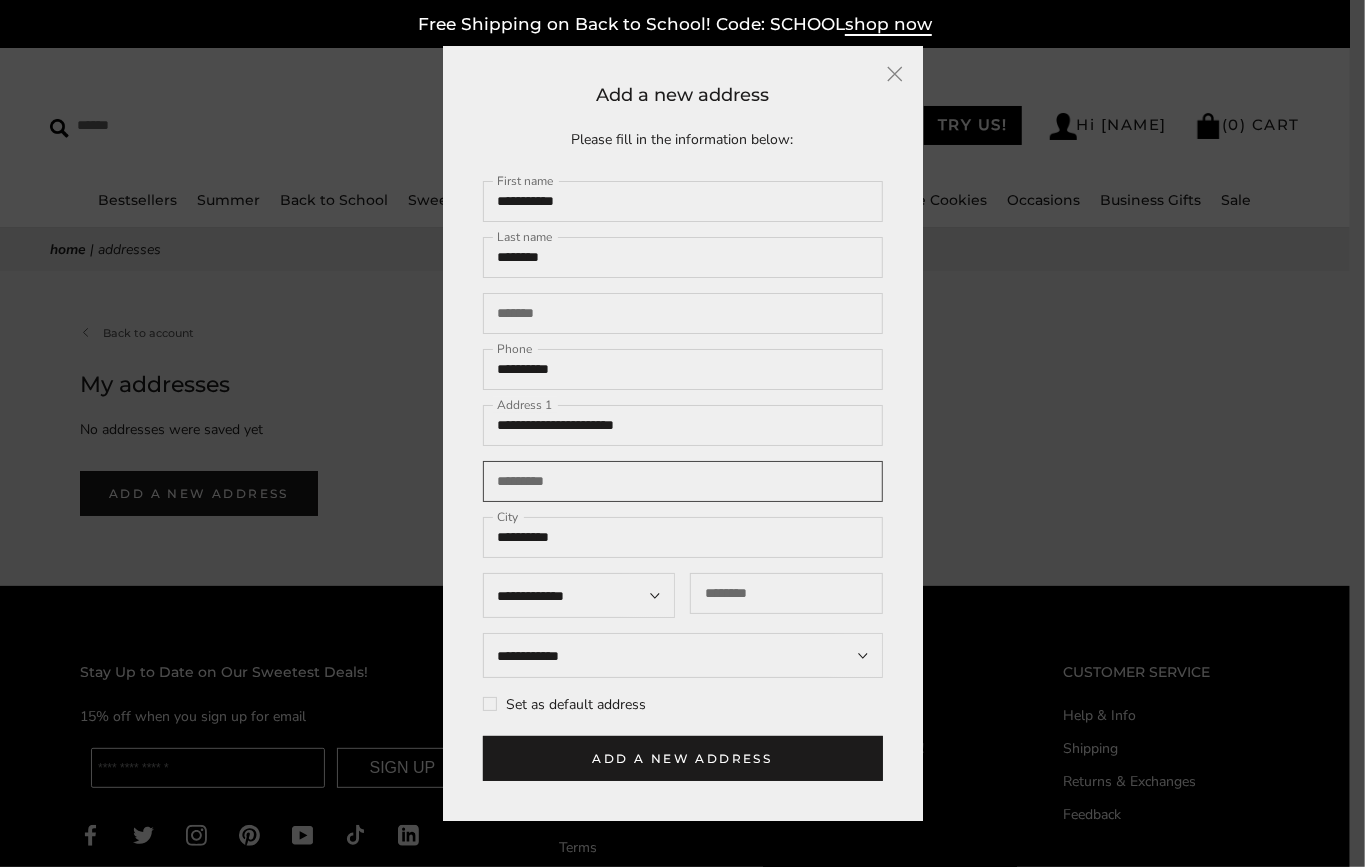 click at bounding box center (683, 481) 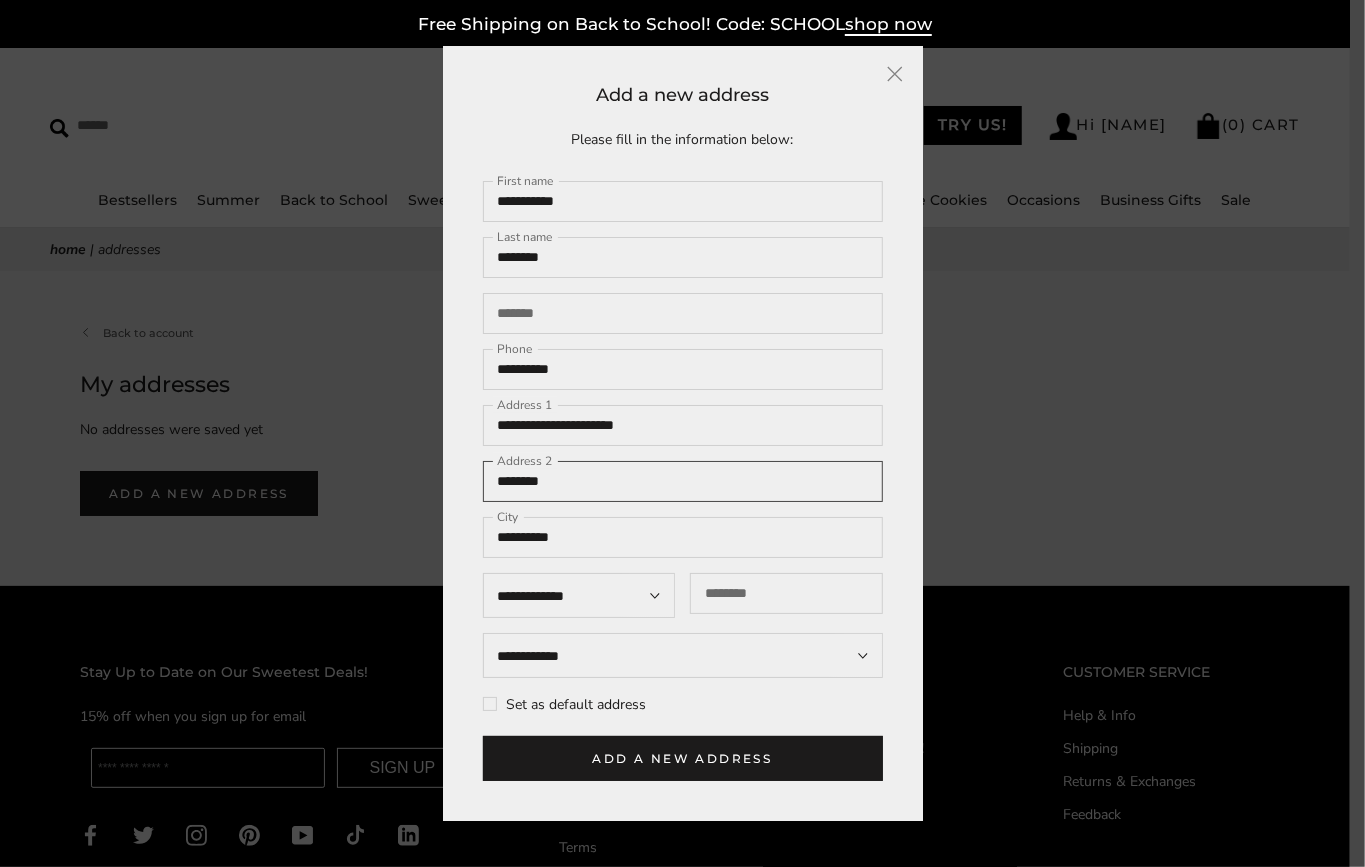 type on "********" 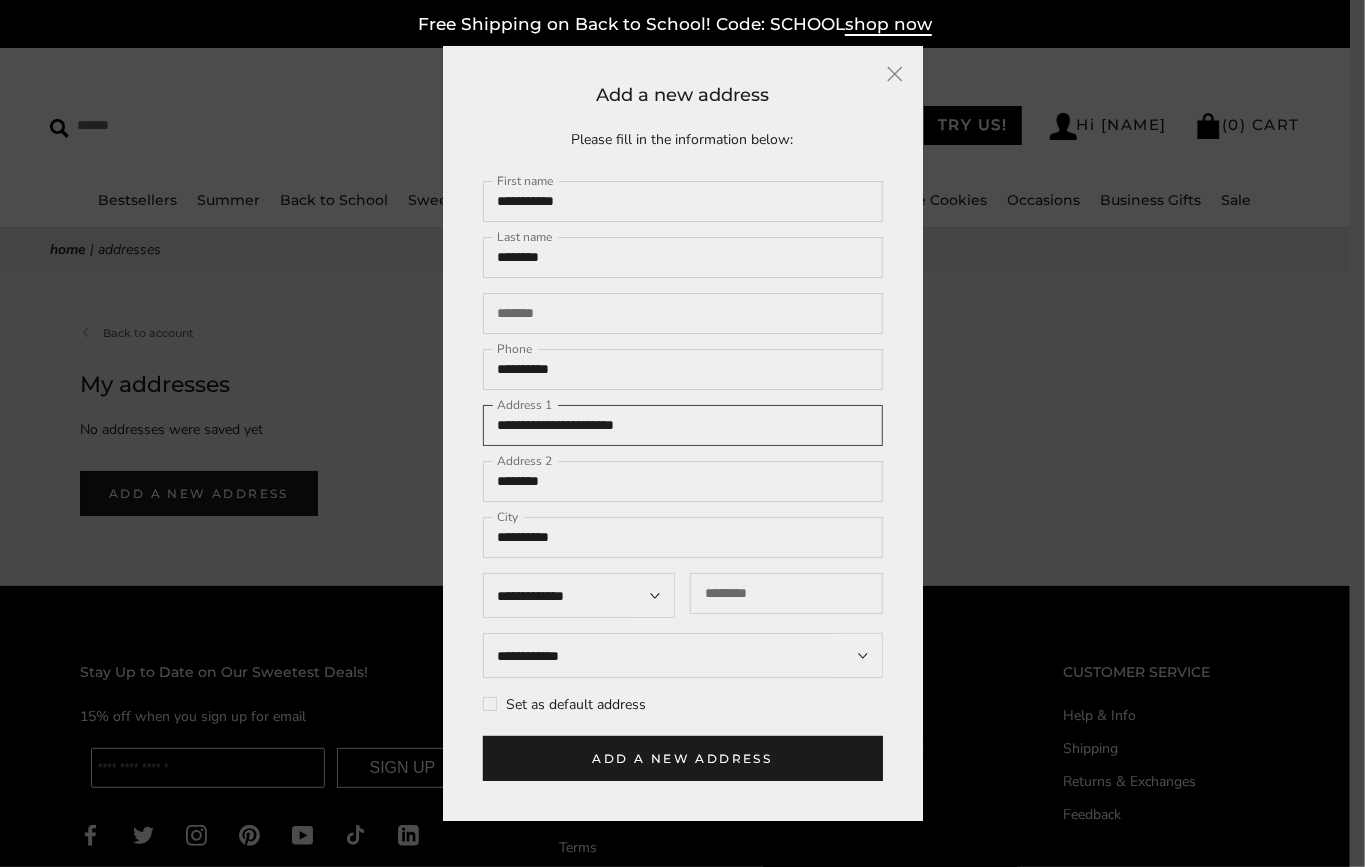 click on "**********" at bounding box center [683, 425] 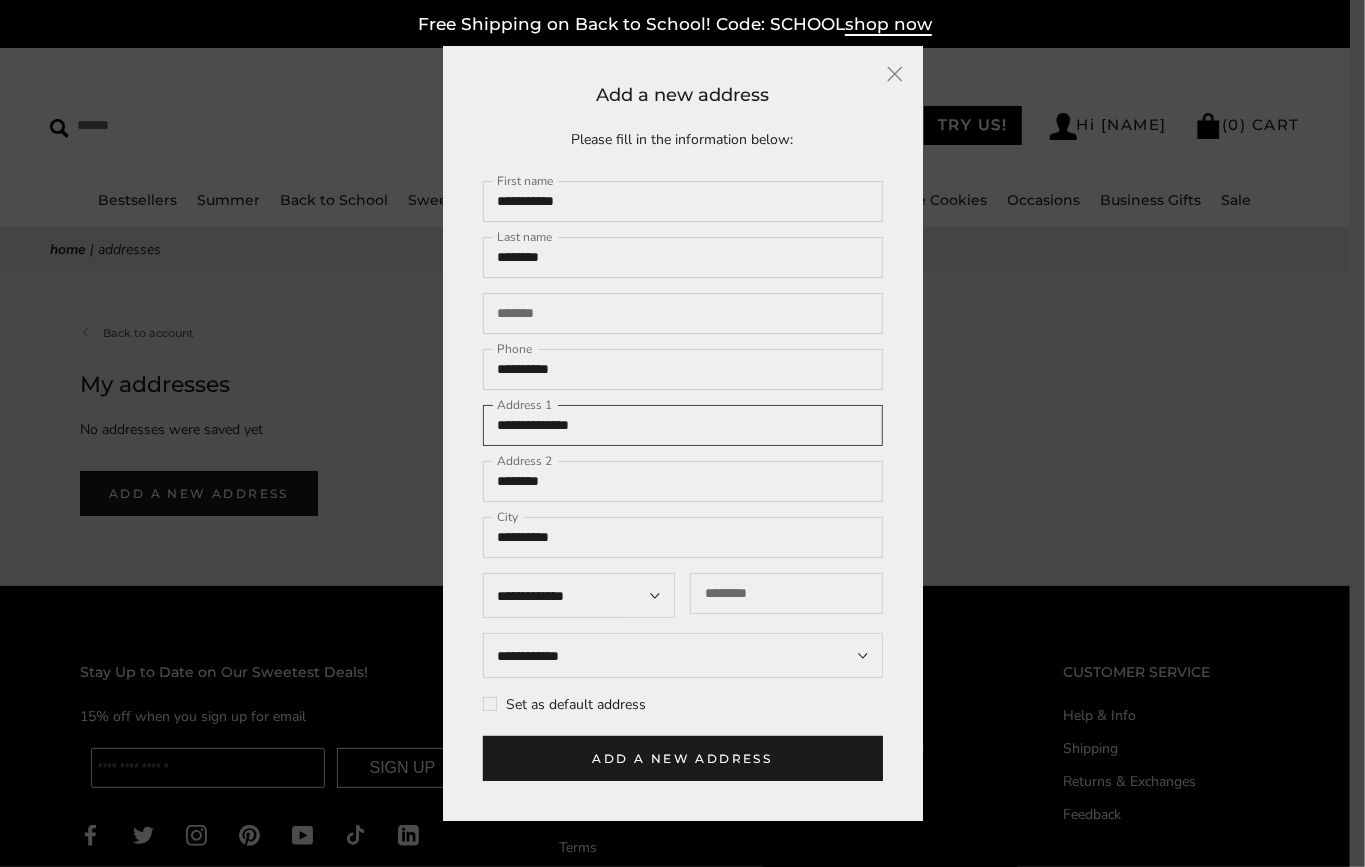 type on "**********" 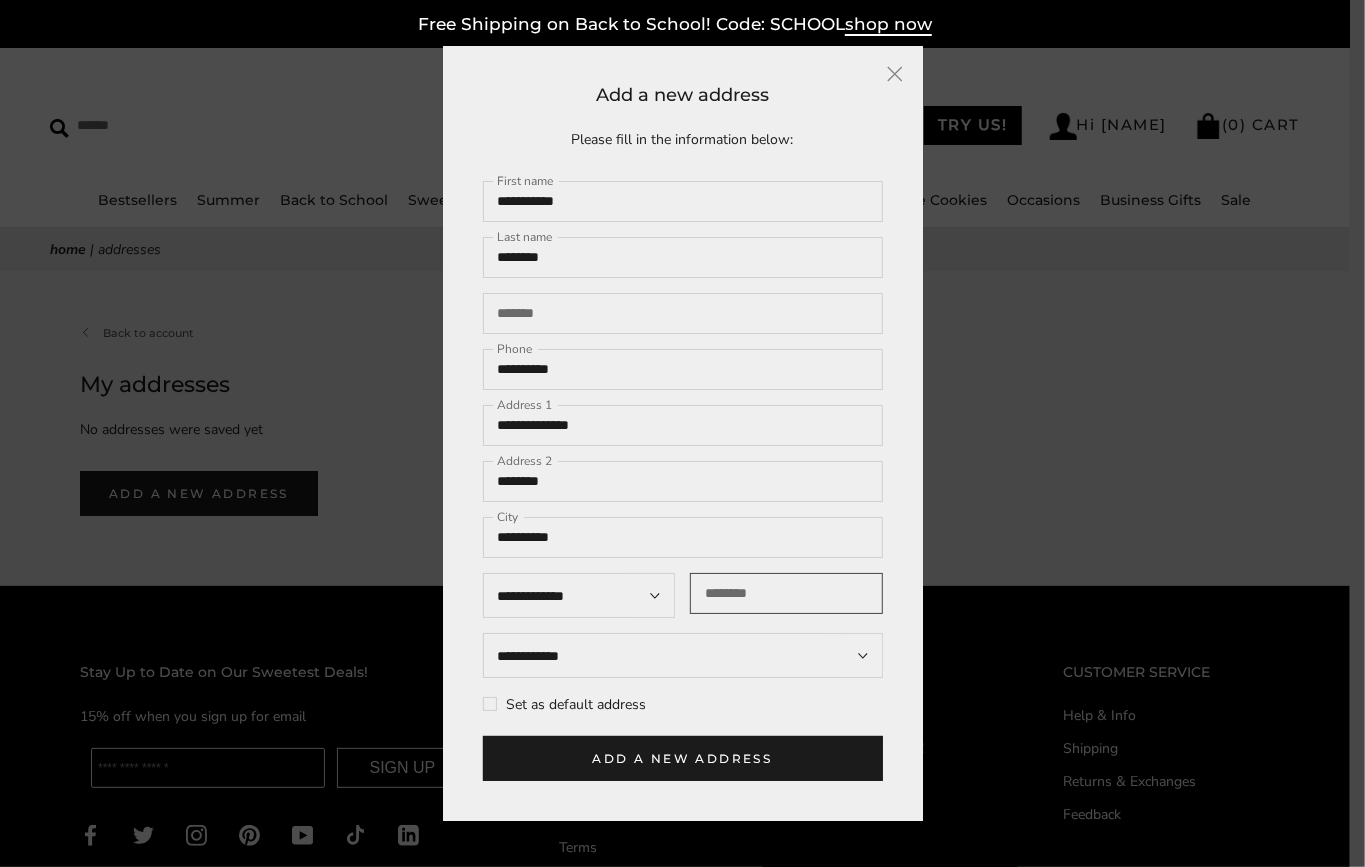 click at bounding box center (786, 593) 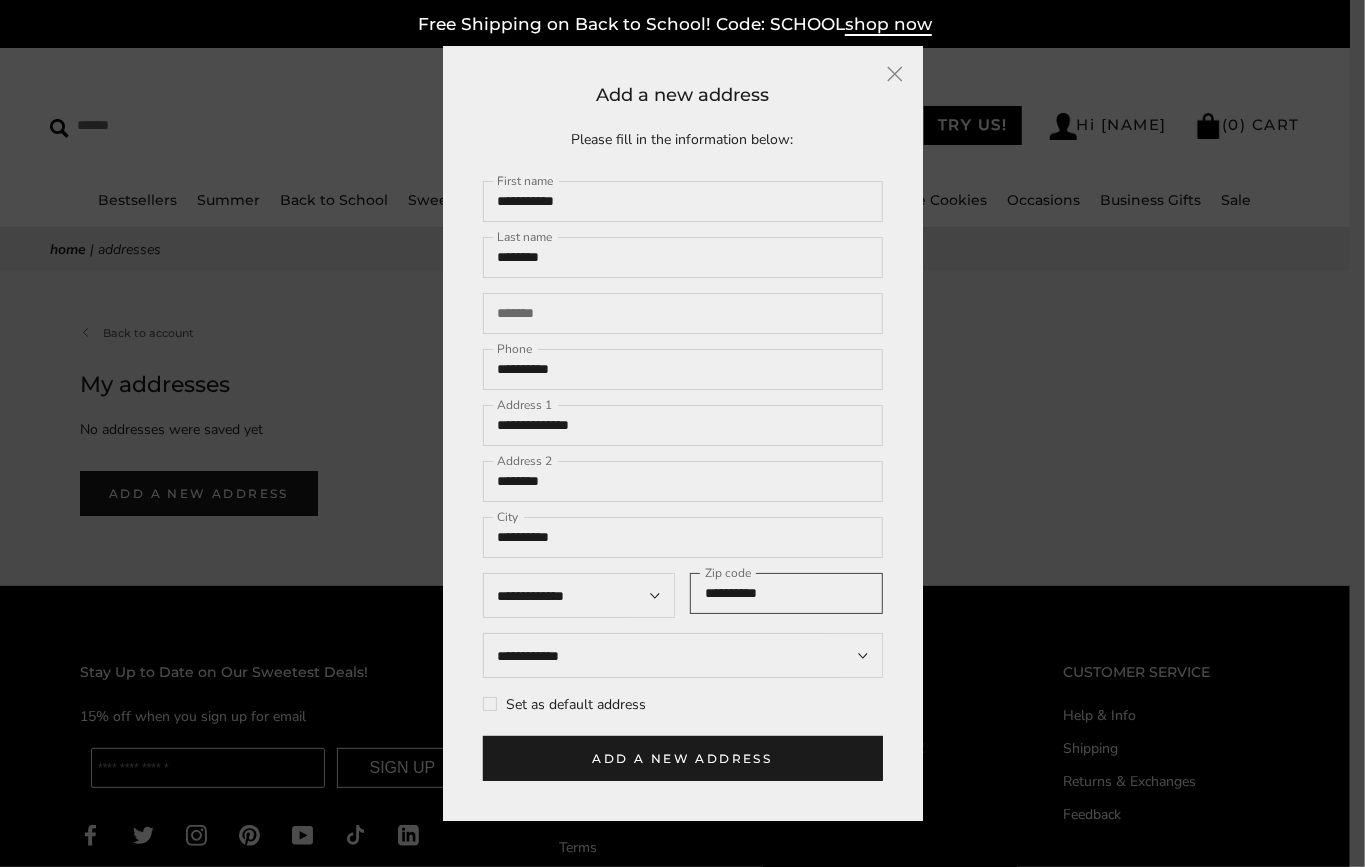 type on "**********" 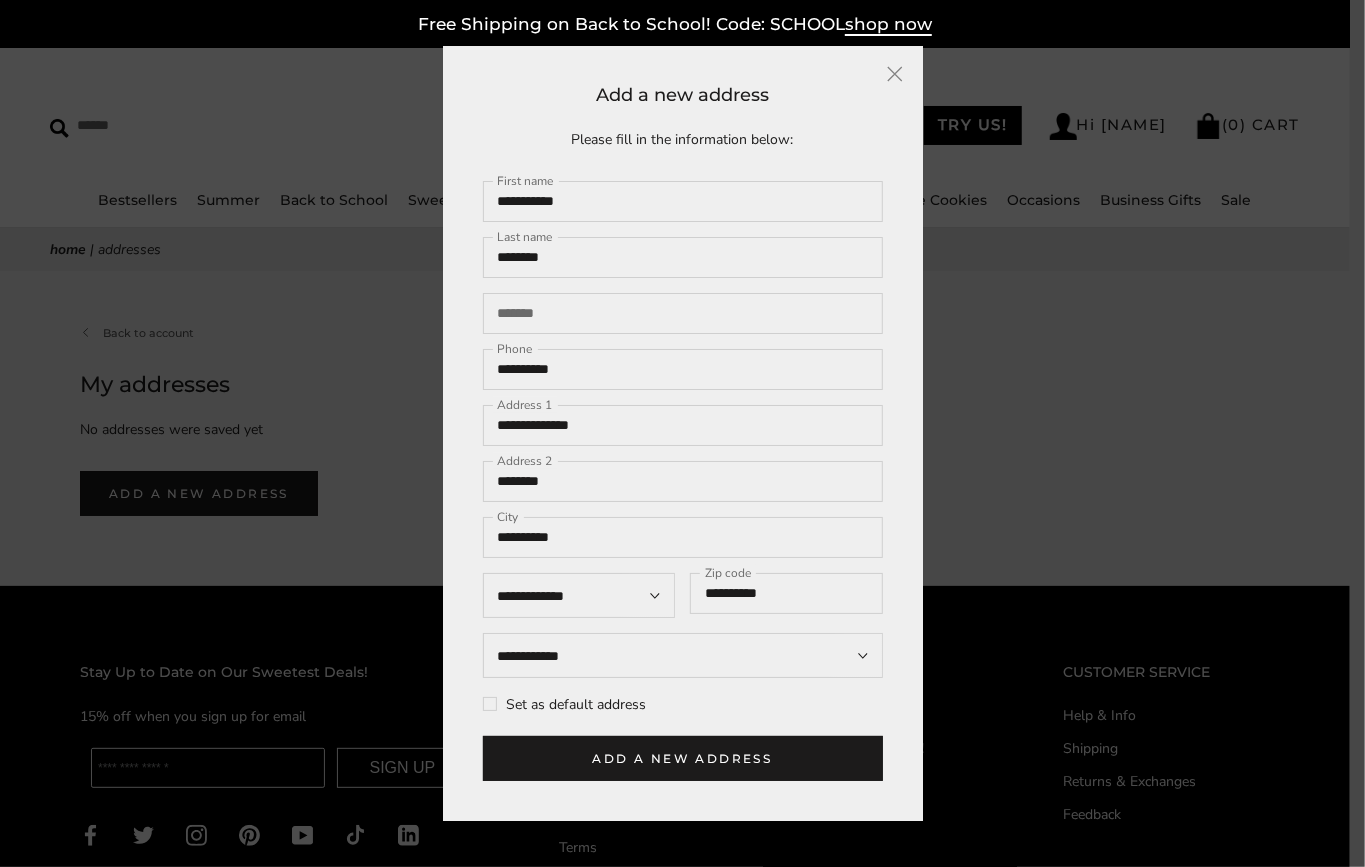 click on "**********" at bounding box center [683, 434] 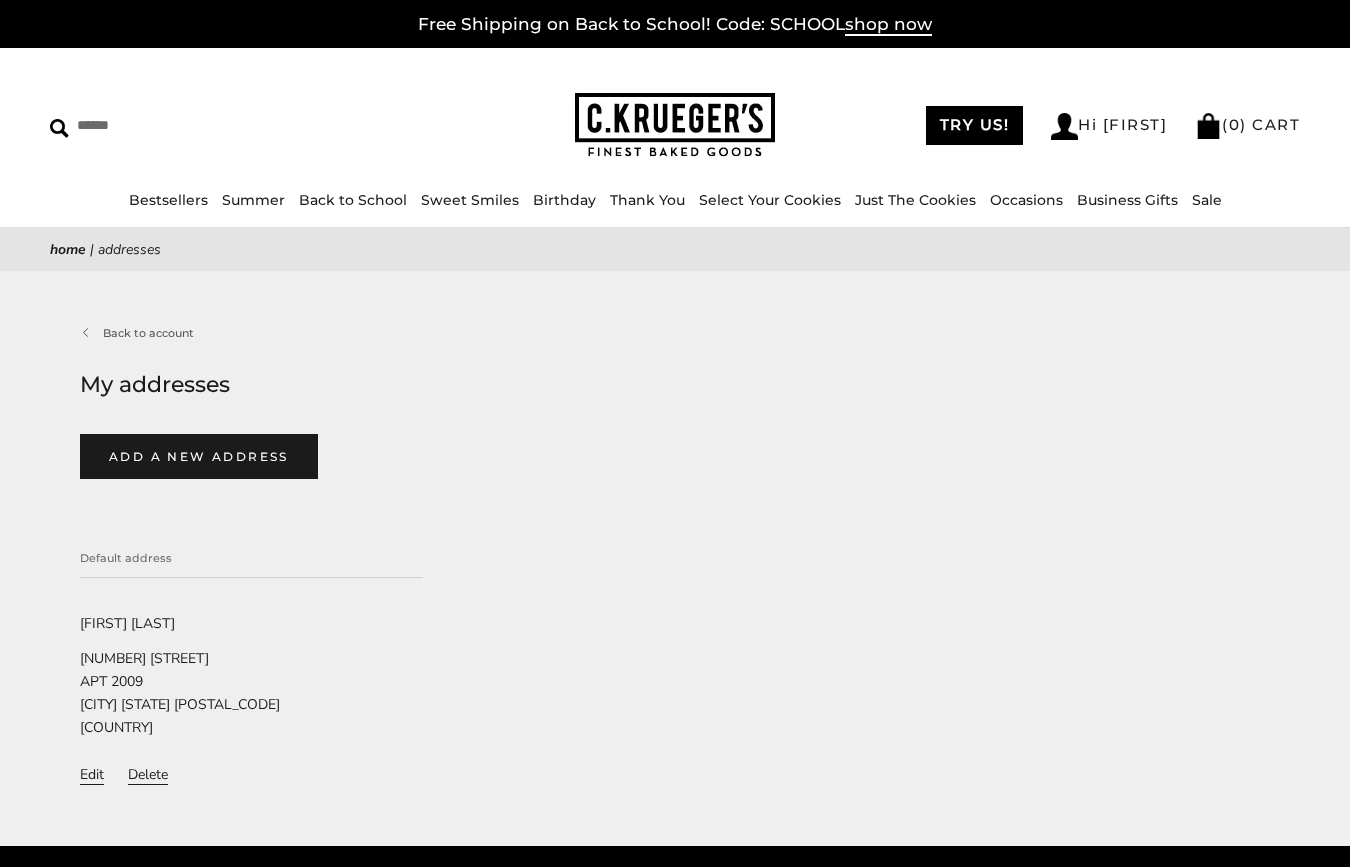 select on "**********" 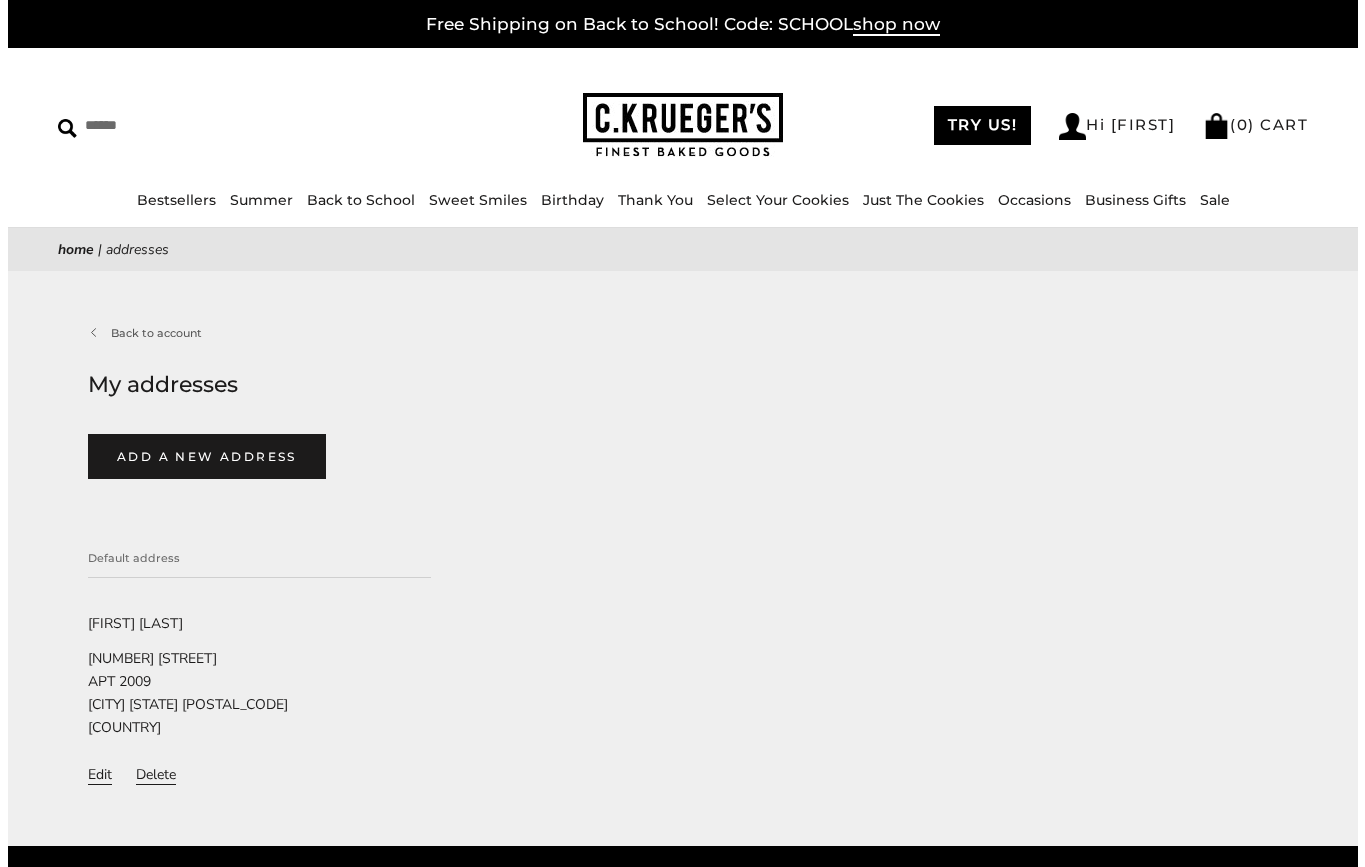 scroll, scrollTop: 0, scrollLeft: 0, axis: both 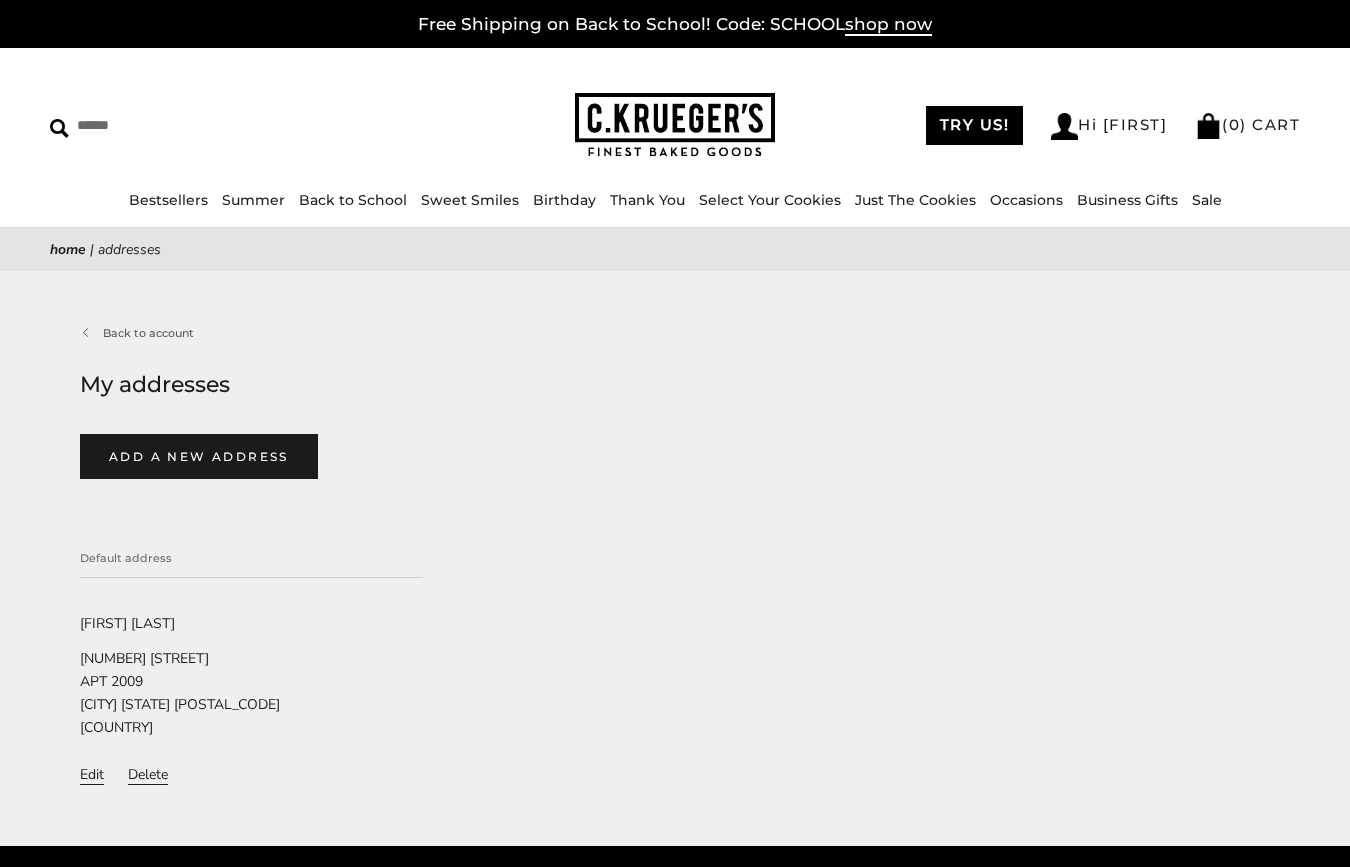 click on "Edit" at bounding box center (92, 775) 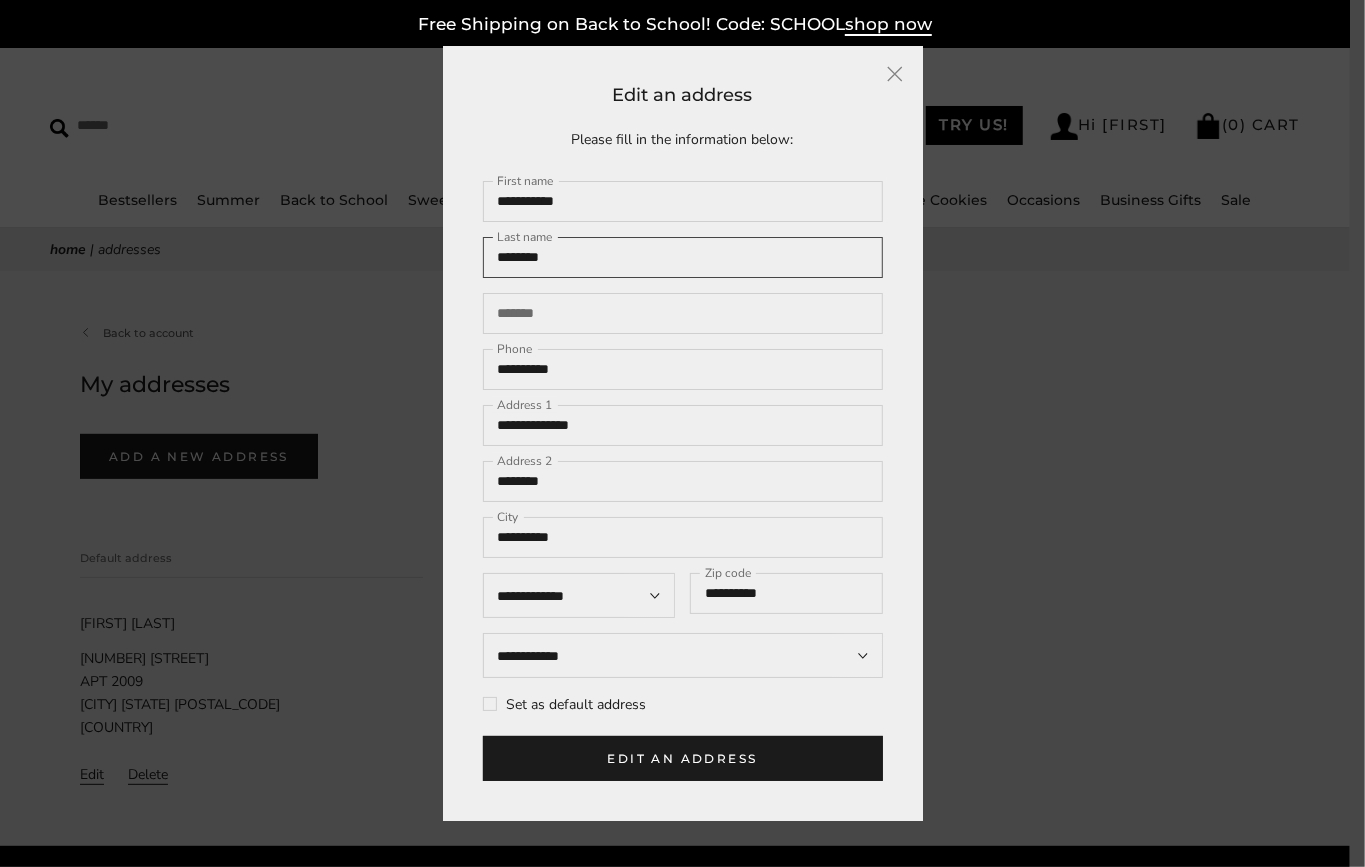 click on "********" at bounding box center [683, 257] 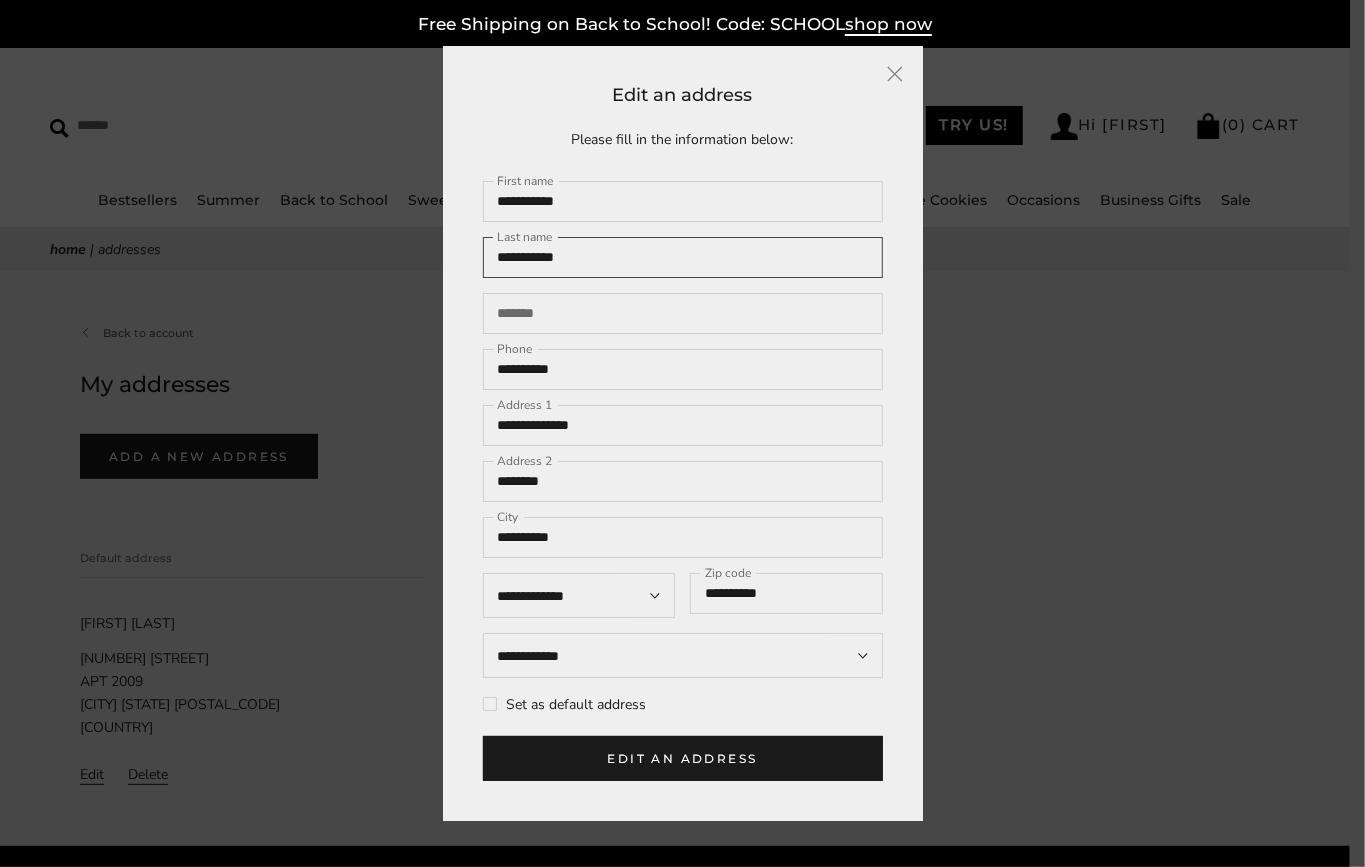 type on "**********" 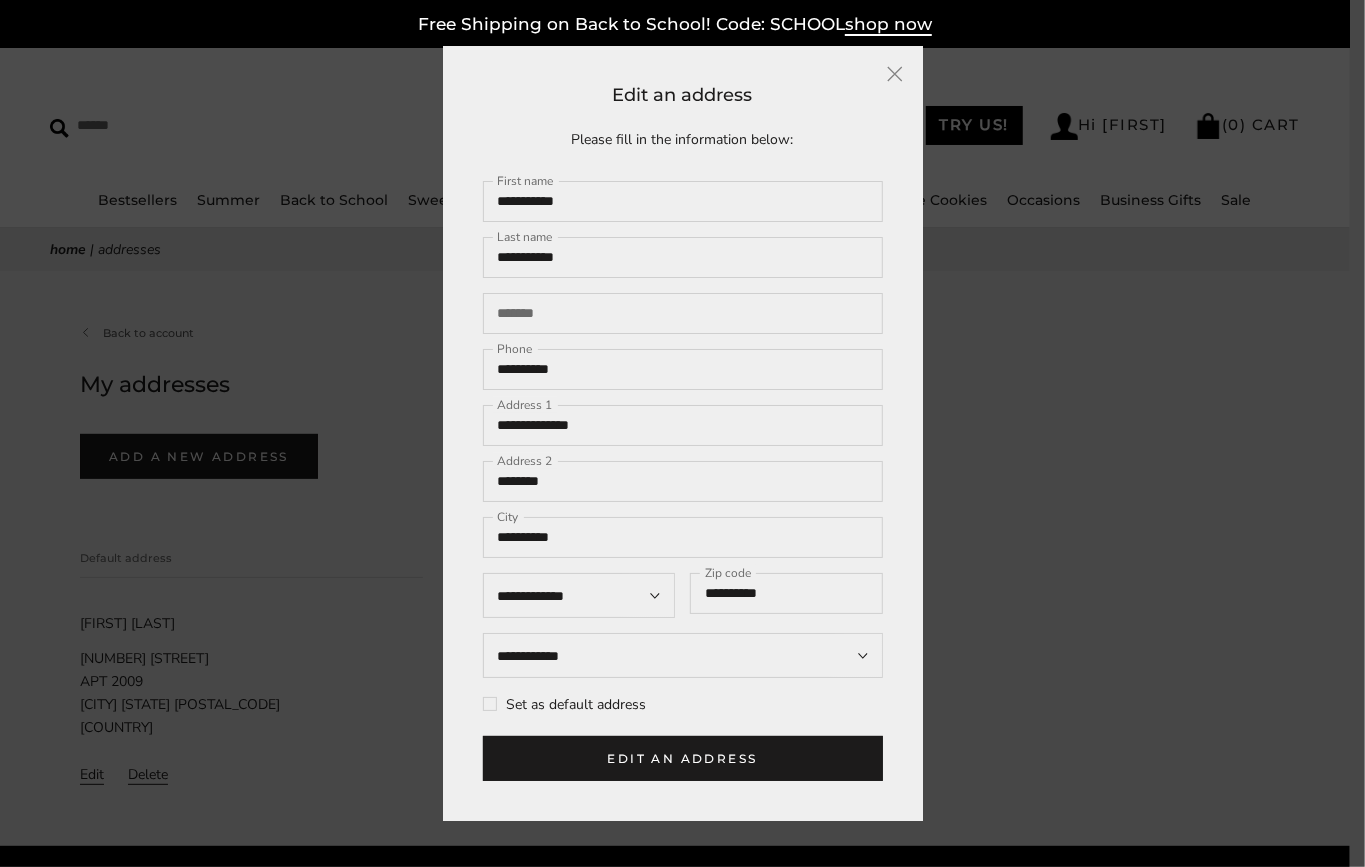 click on "Edit an address" at bounding box center [683, 758] 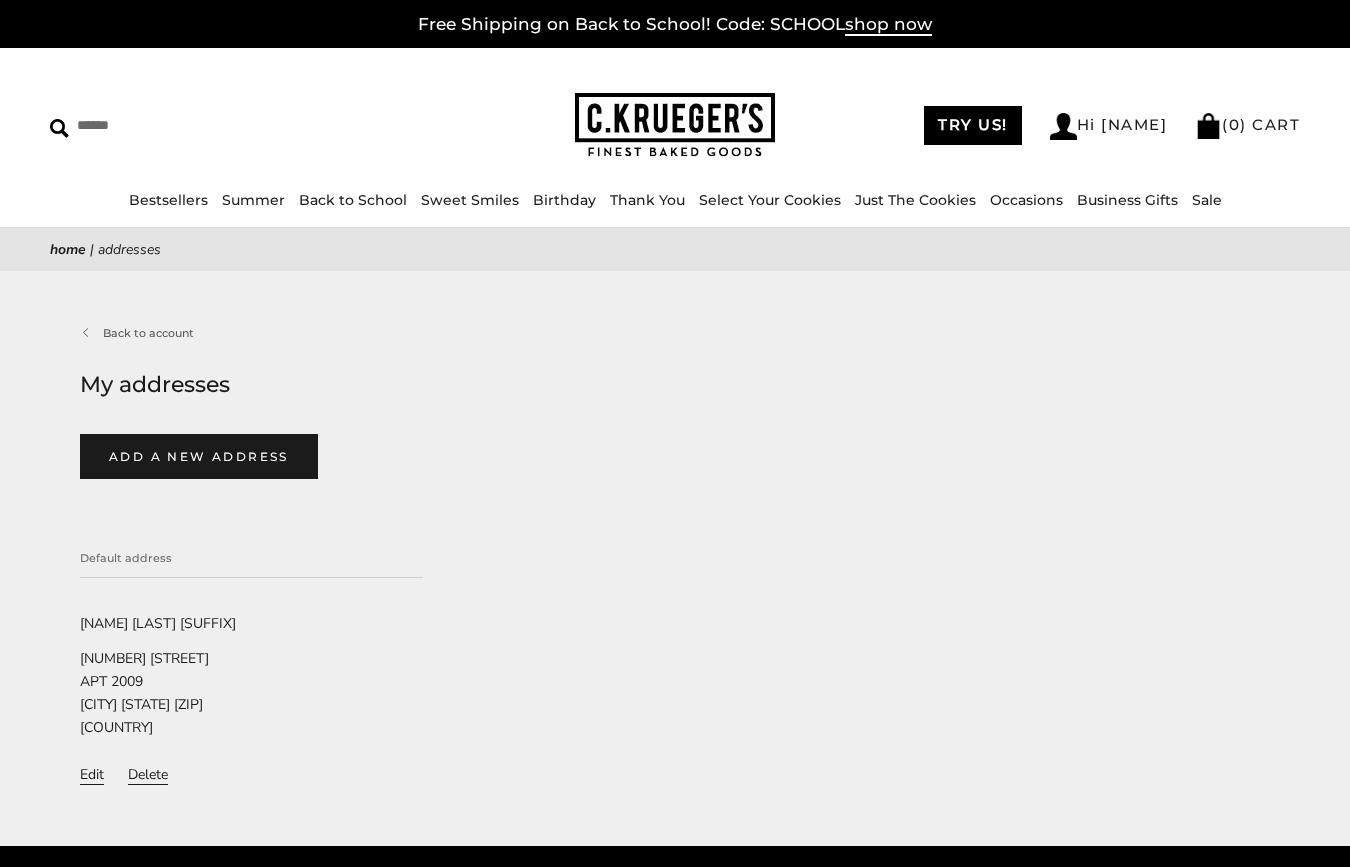 select on "**********" 